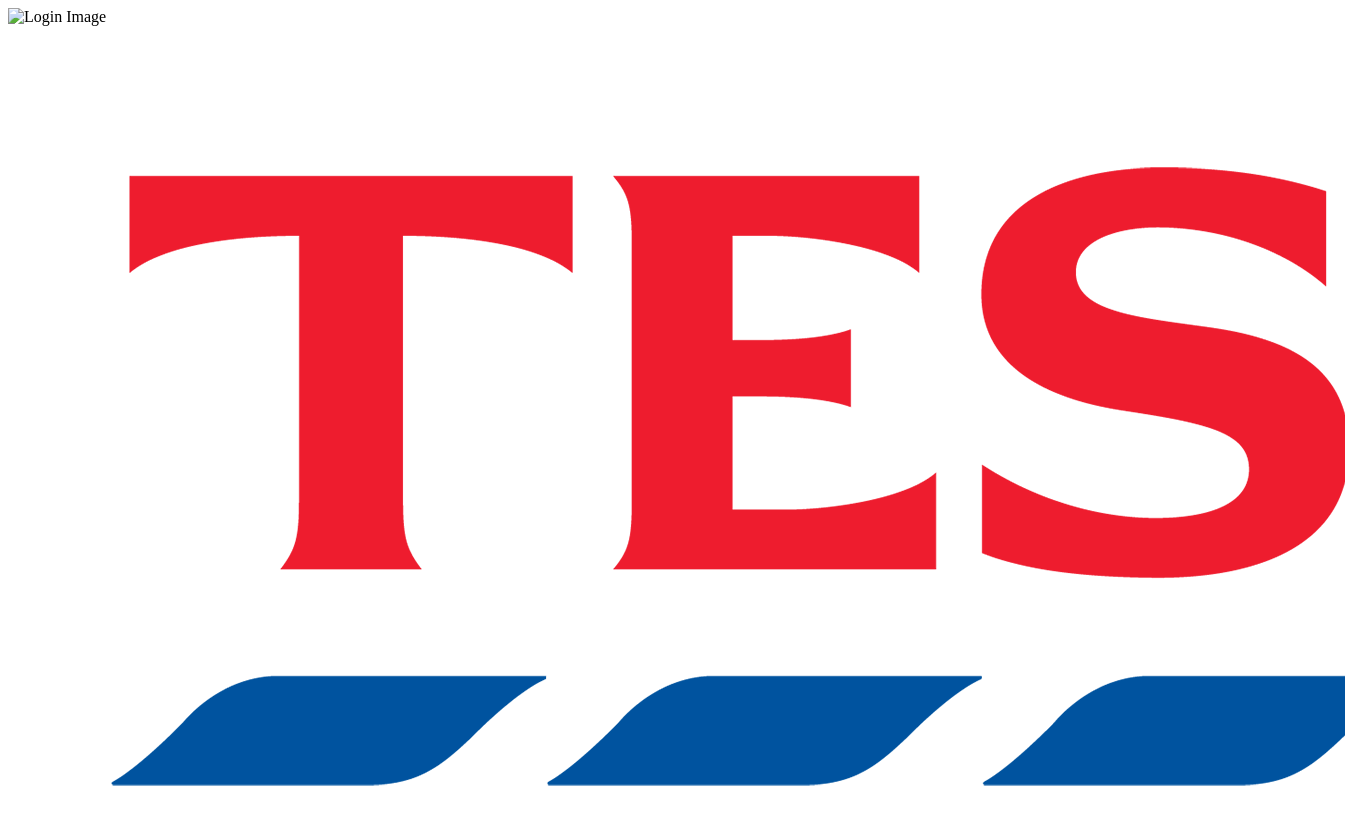 scroll, scrollTop: 0, scrollLeft: 0, axis: both 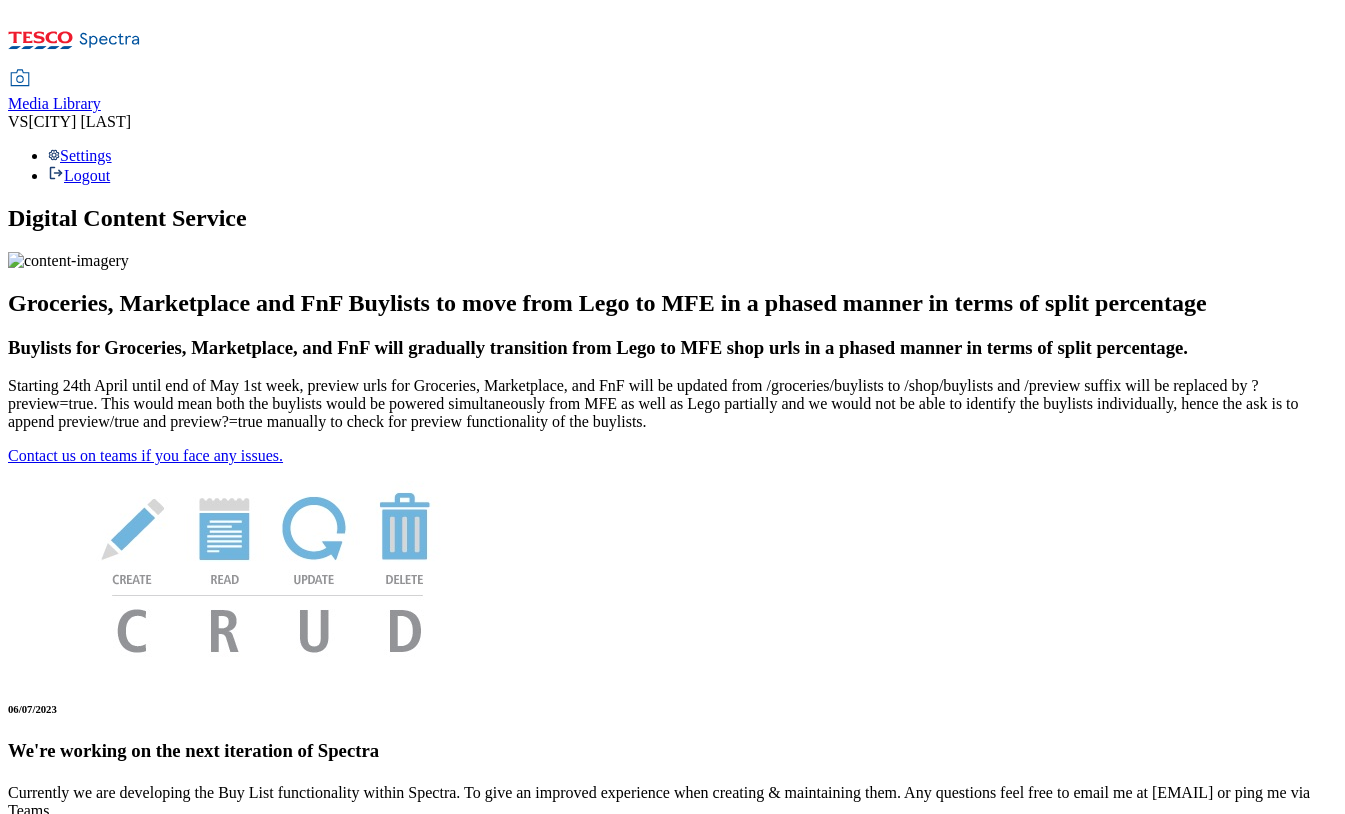 click on "Settings Logout" at bounding box center [672, 166] 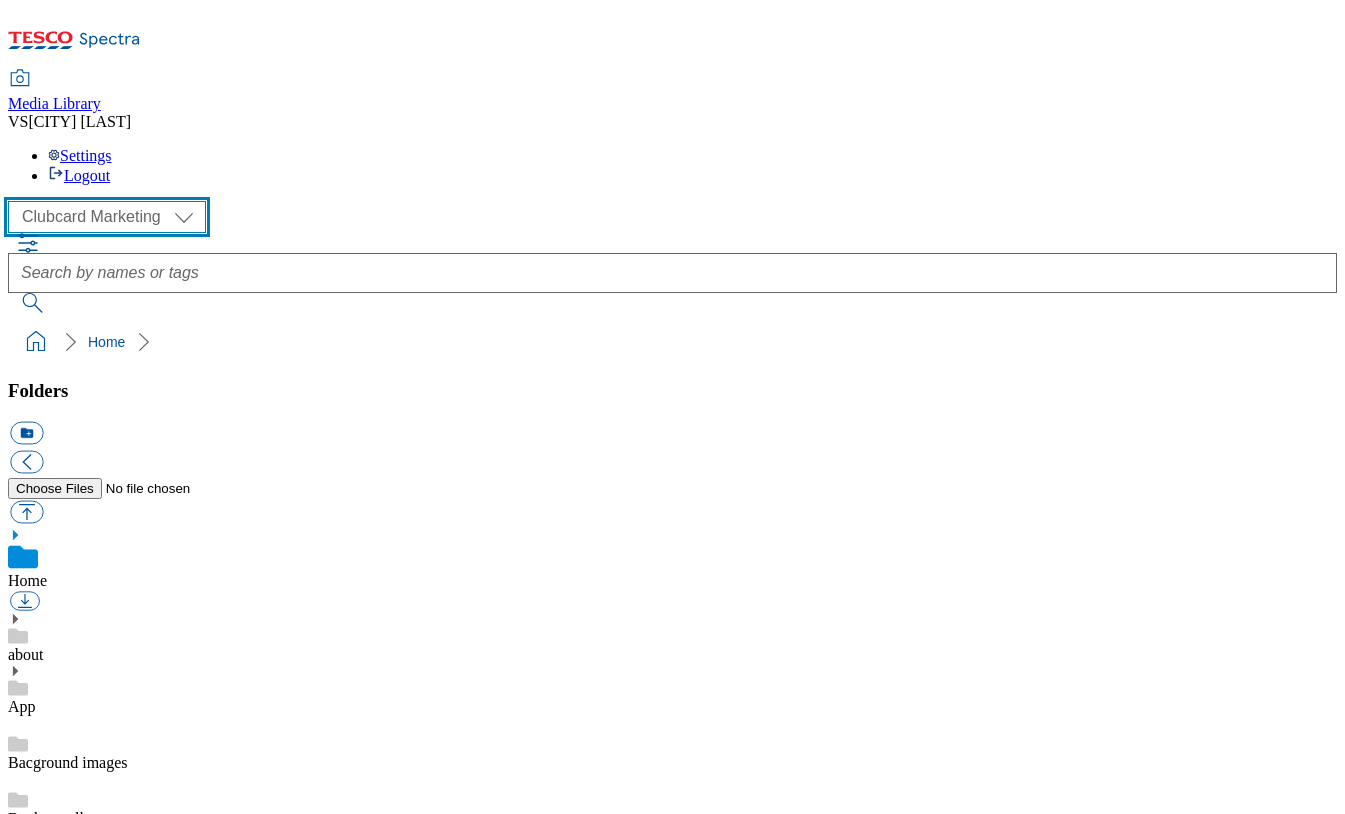 select on "flare-ghs-mktg" 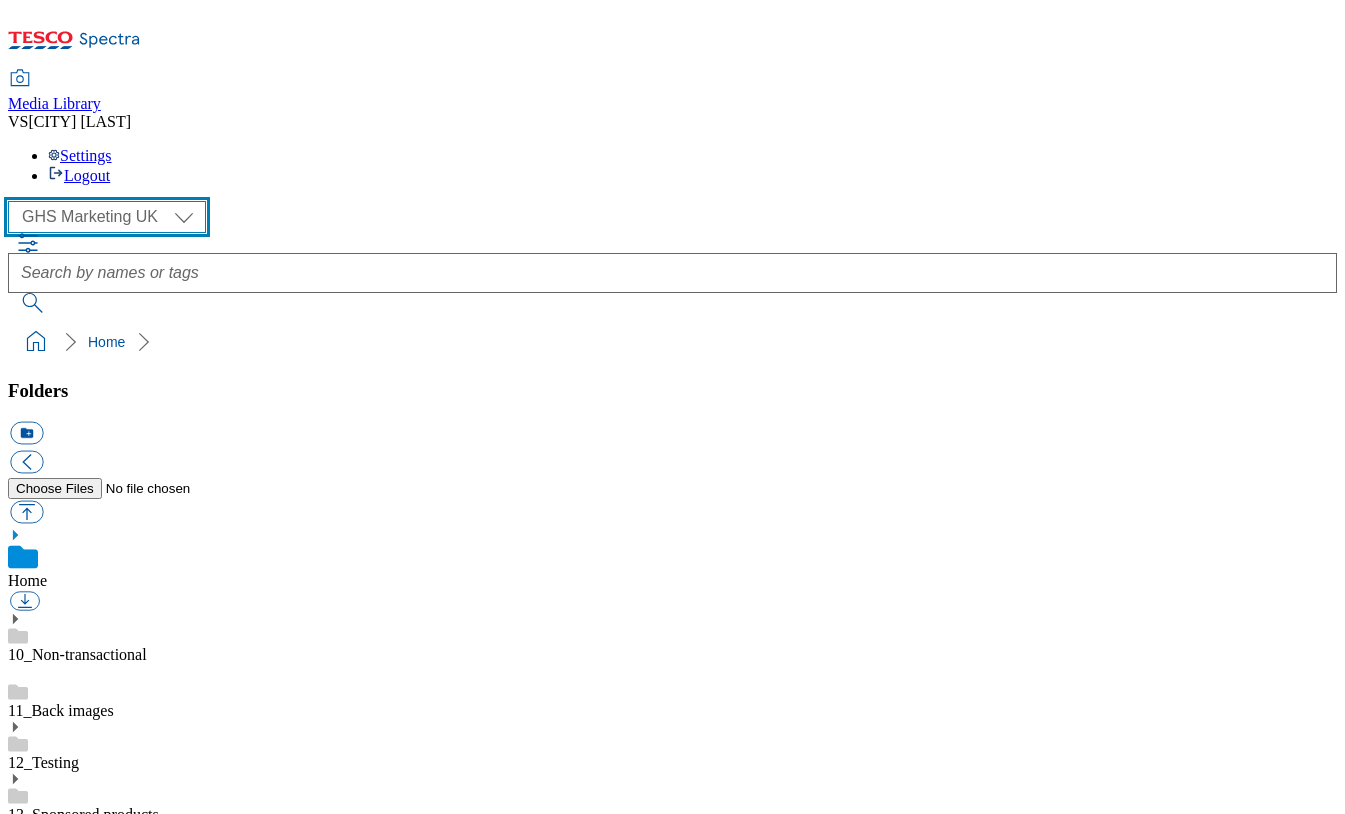 scroll, scrollTop: 67, scrollLeft: 0, axis: vertical 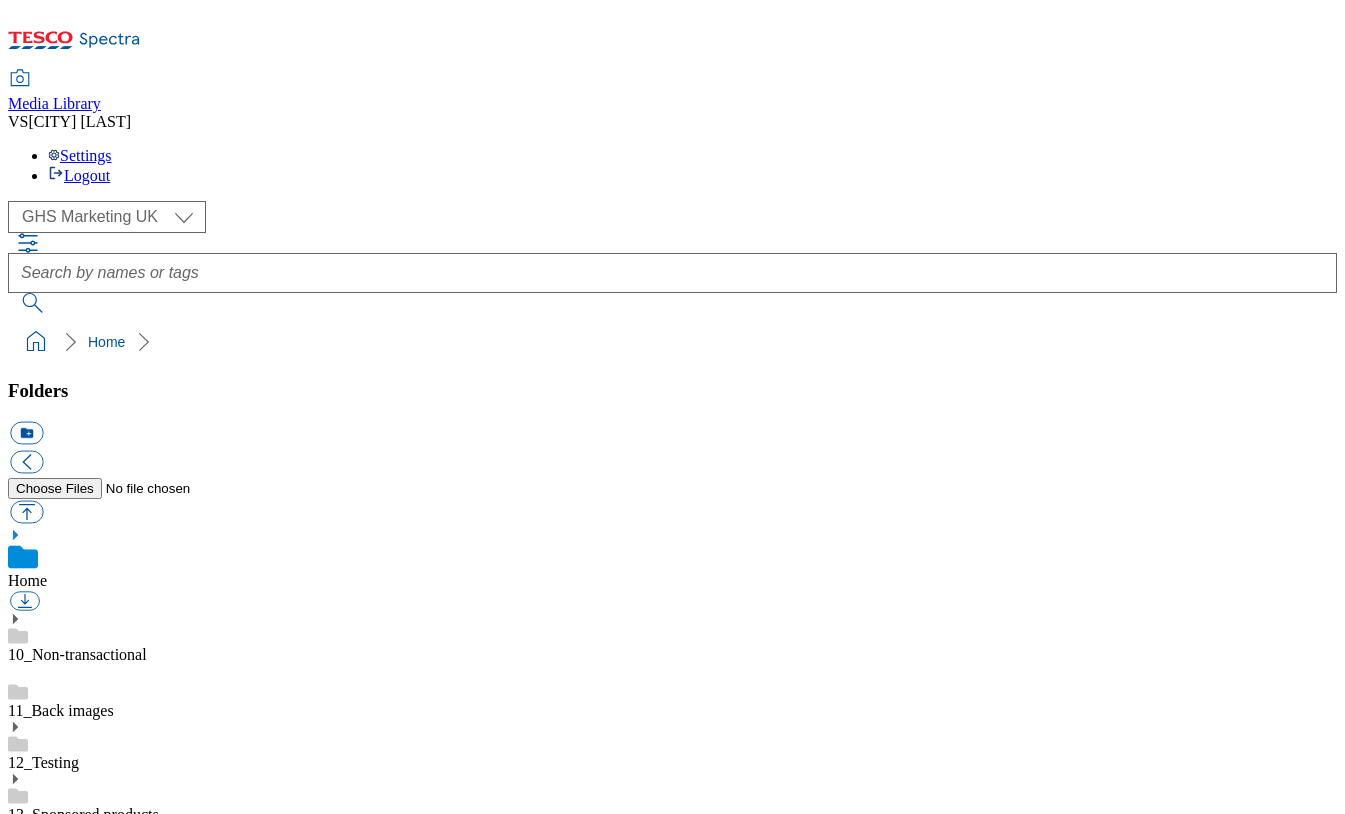 click at bounding box center [15, 831] 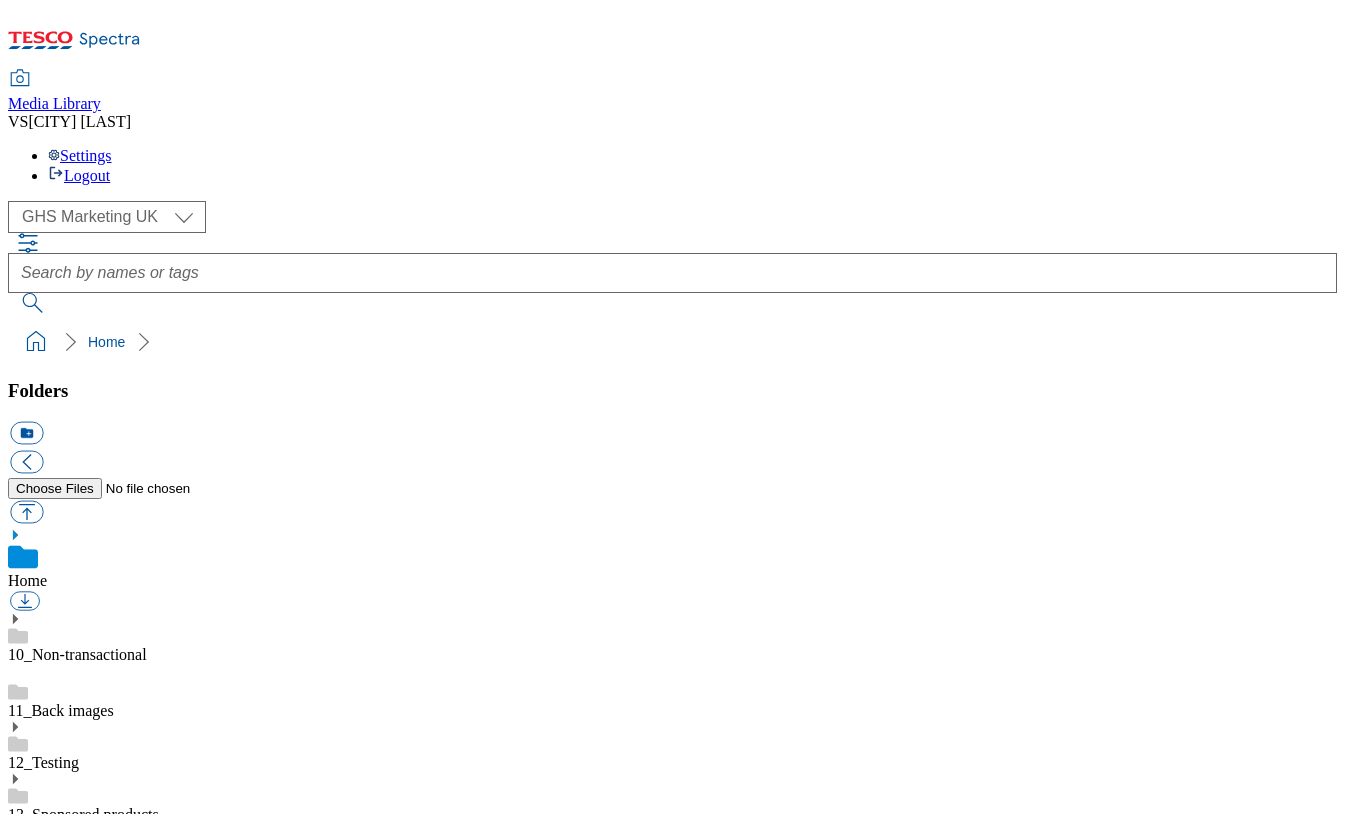 scroll, scrollTop: 149, scrollLeft: 0, axis: vertical 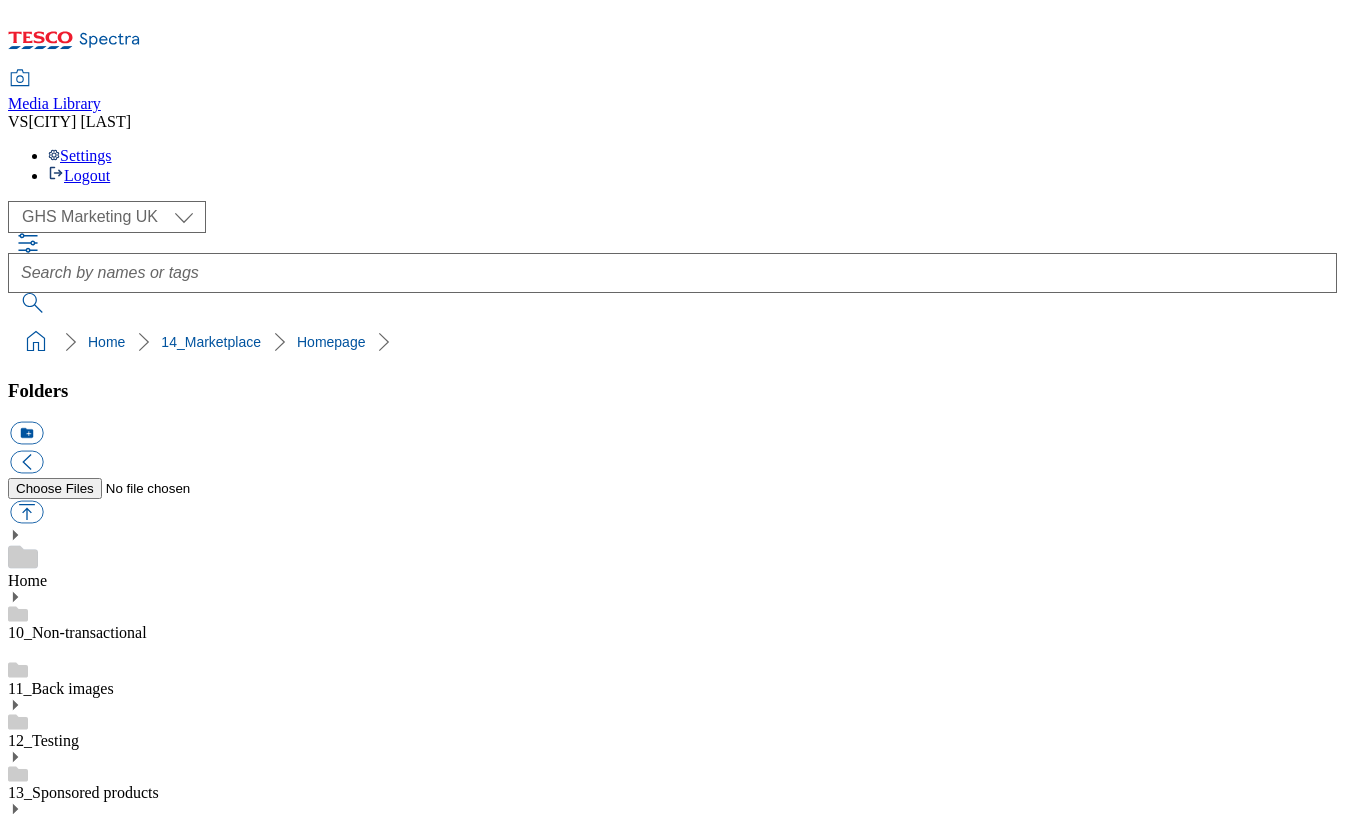 click on "Homepage" at bounding box center (672, 1263) 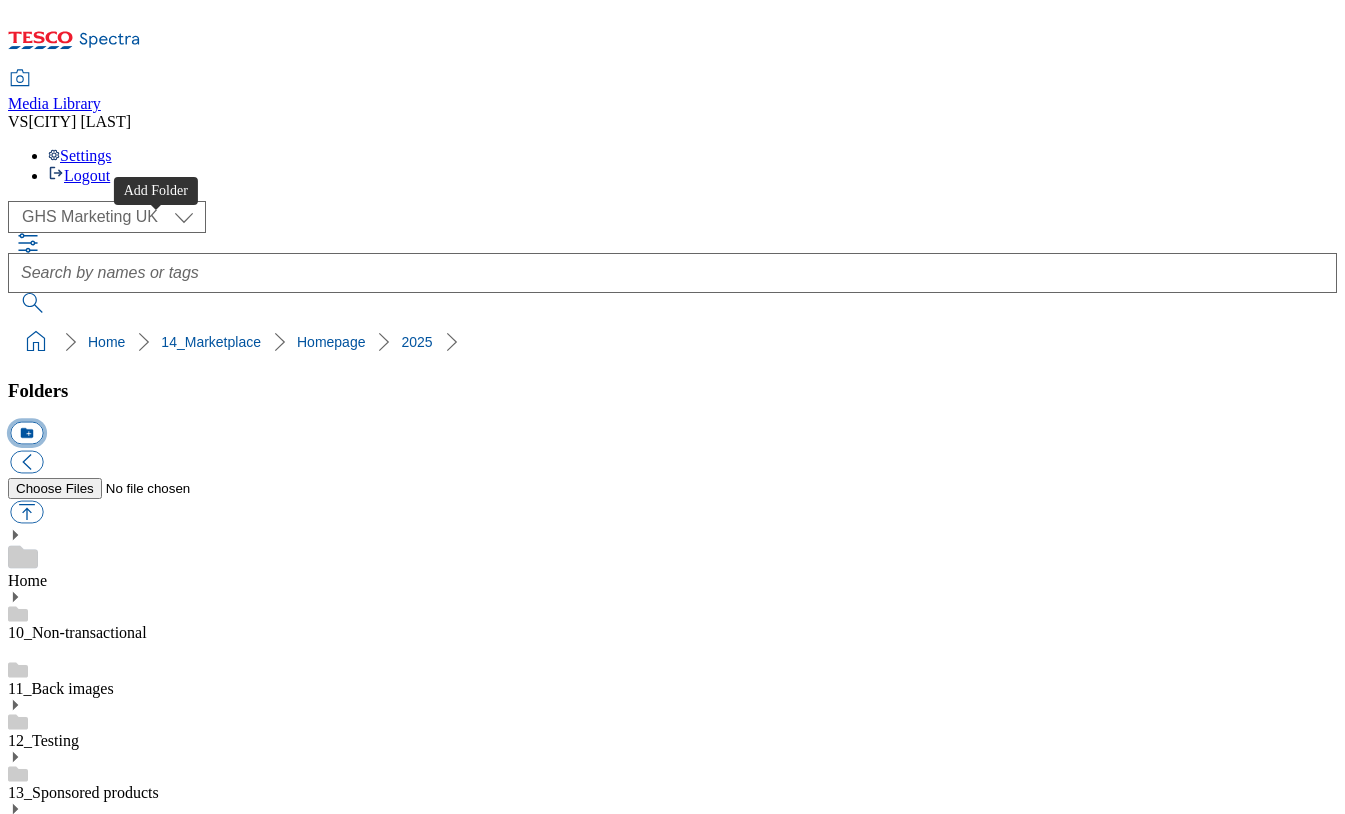 click on "icon_new_folder" at bounding box center (26, 433) 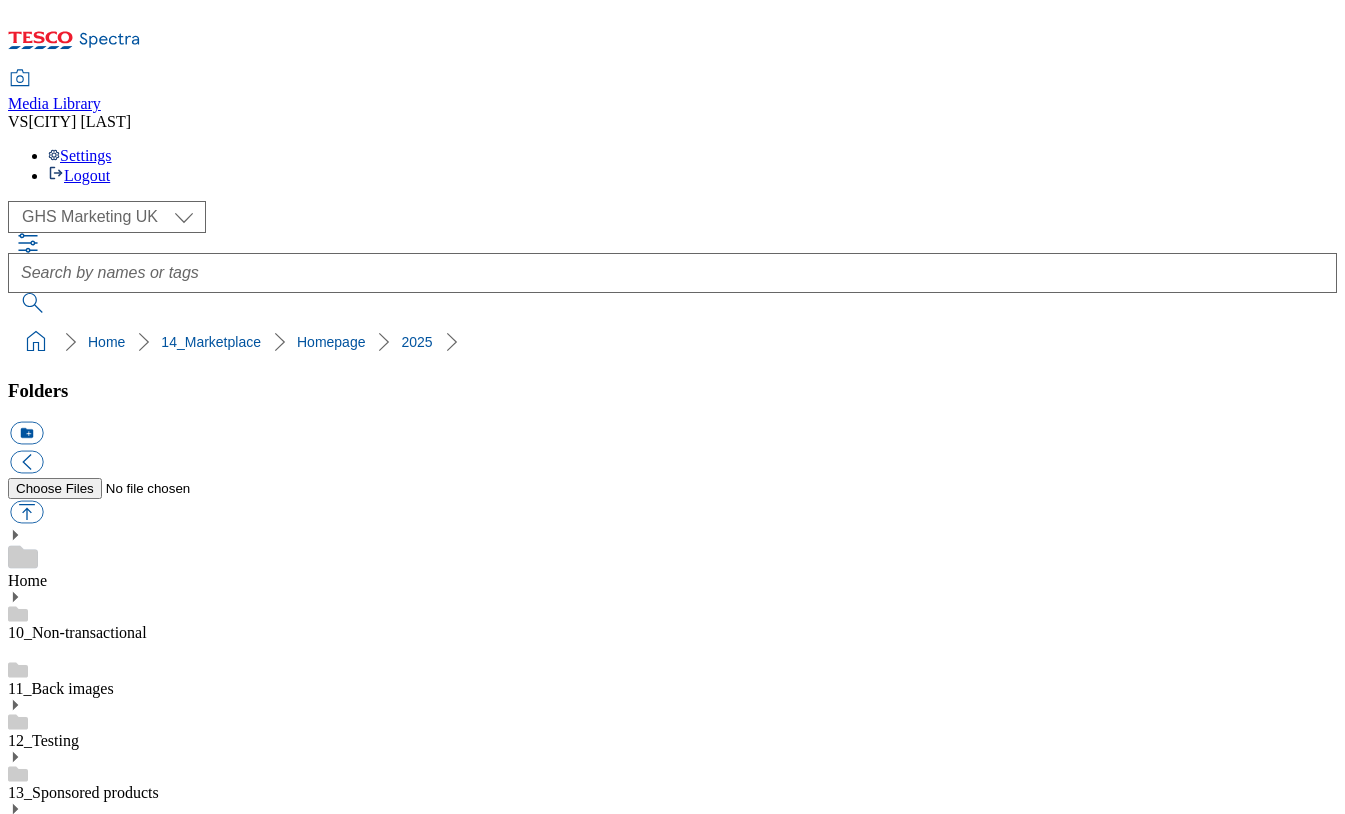 click at bounding box center (672, 1424) 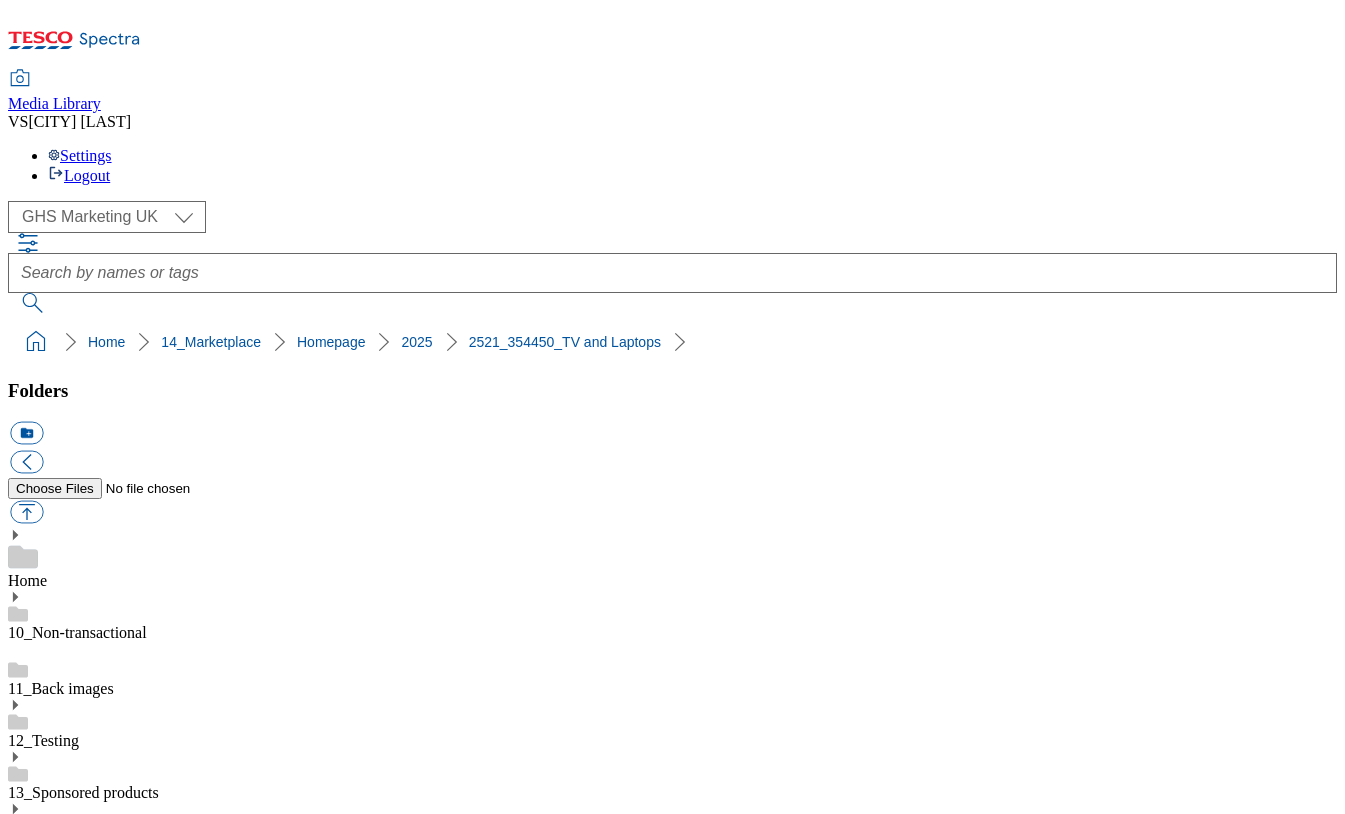click on "Sorted by last modified 0   Asset" at bounding box center (672, 5390) 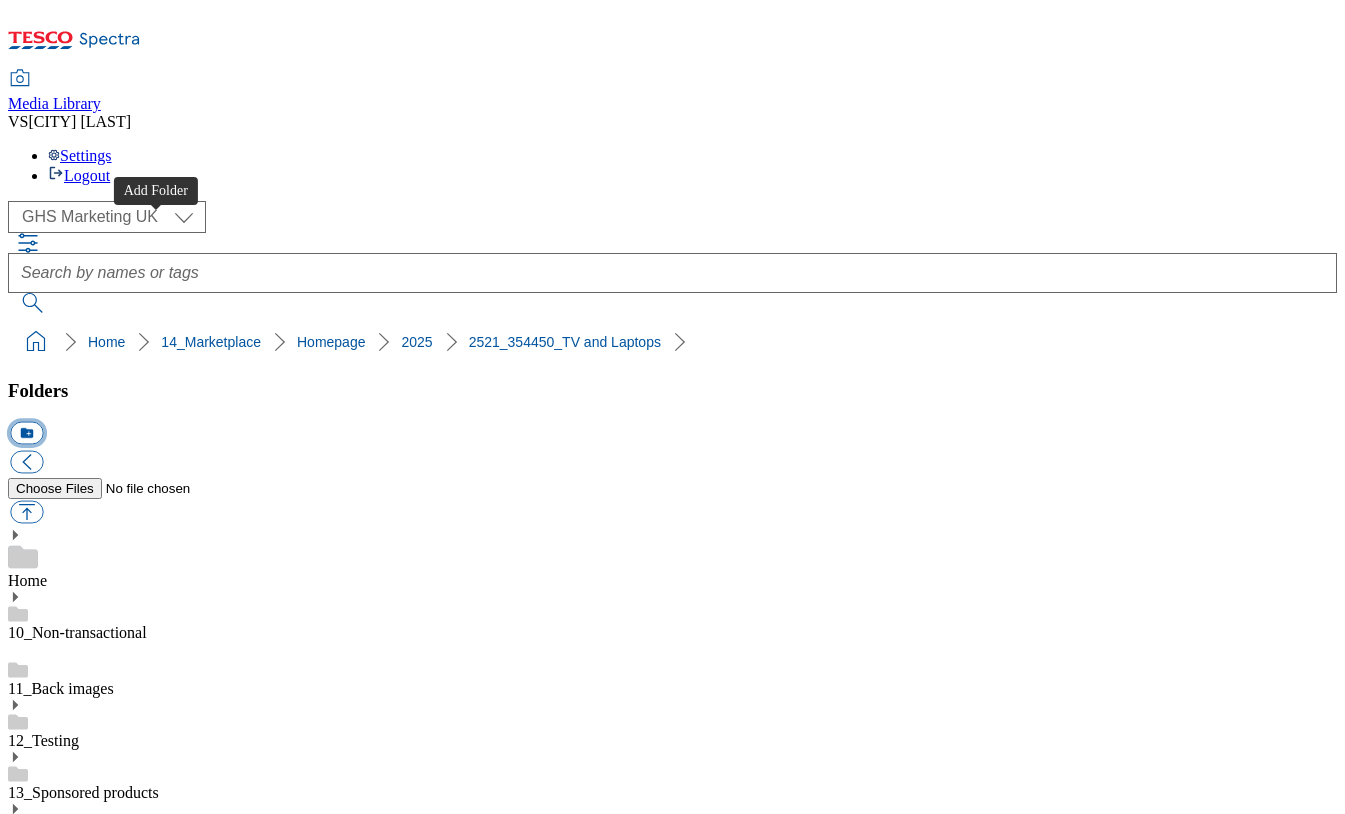 click on "icon_new_folder" at bounding box center [26, 433] 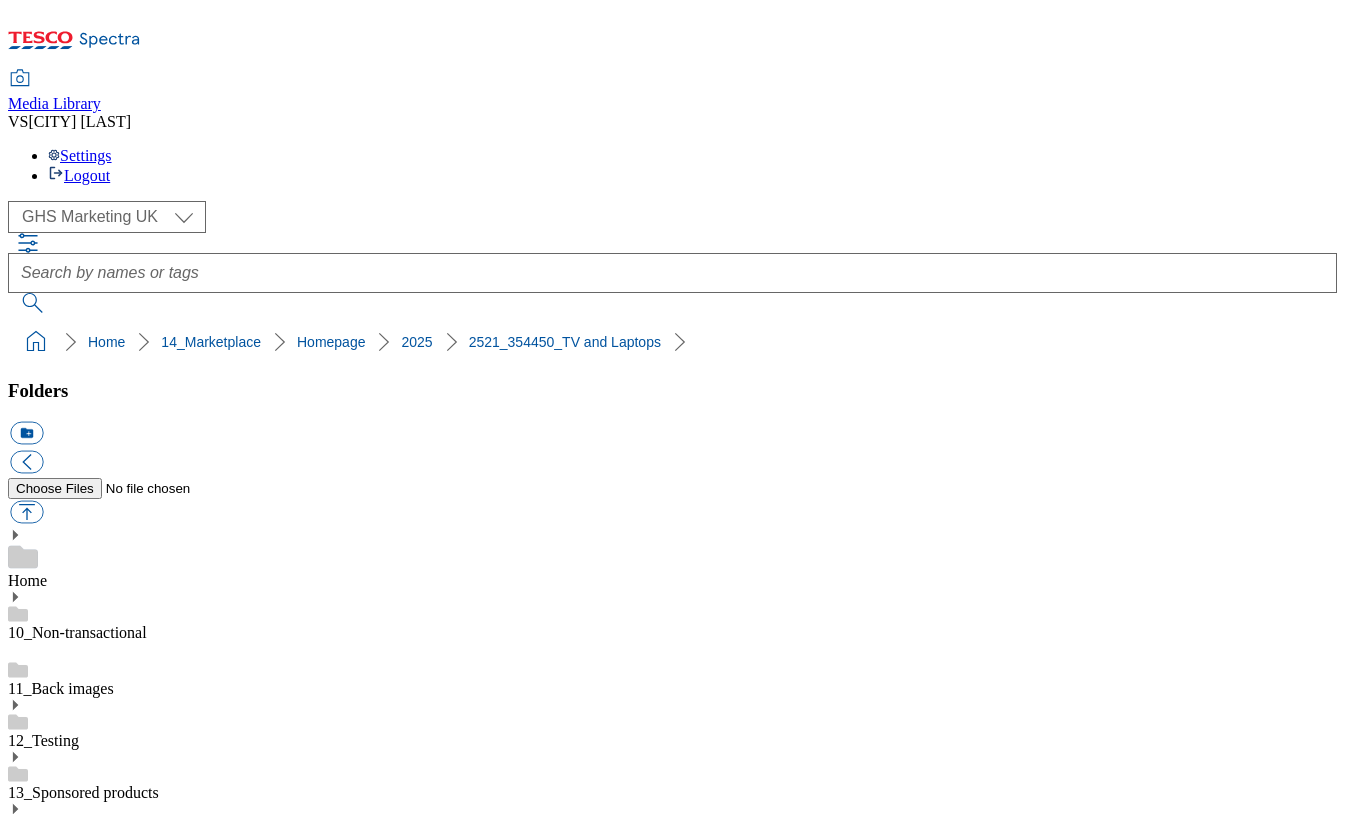 click at bounding box center [672, 2472] 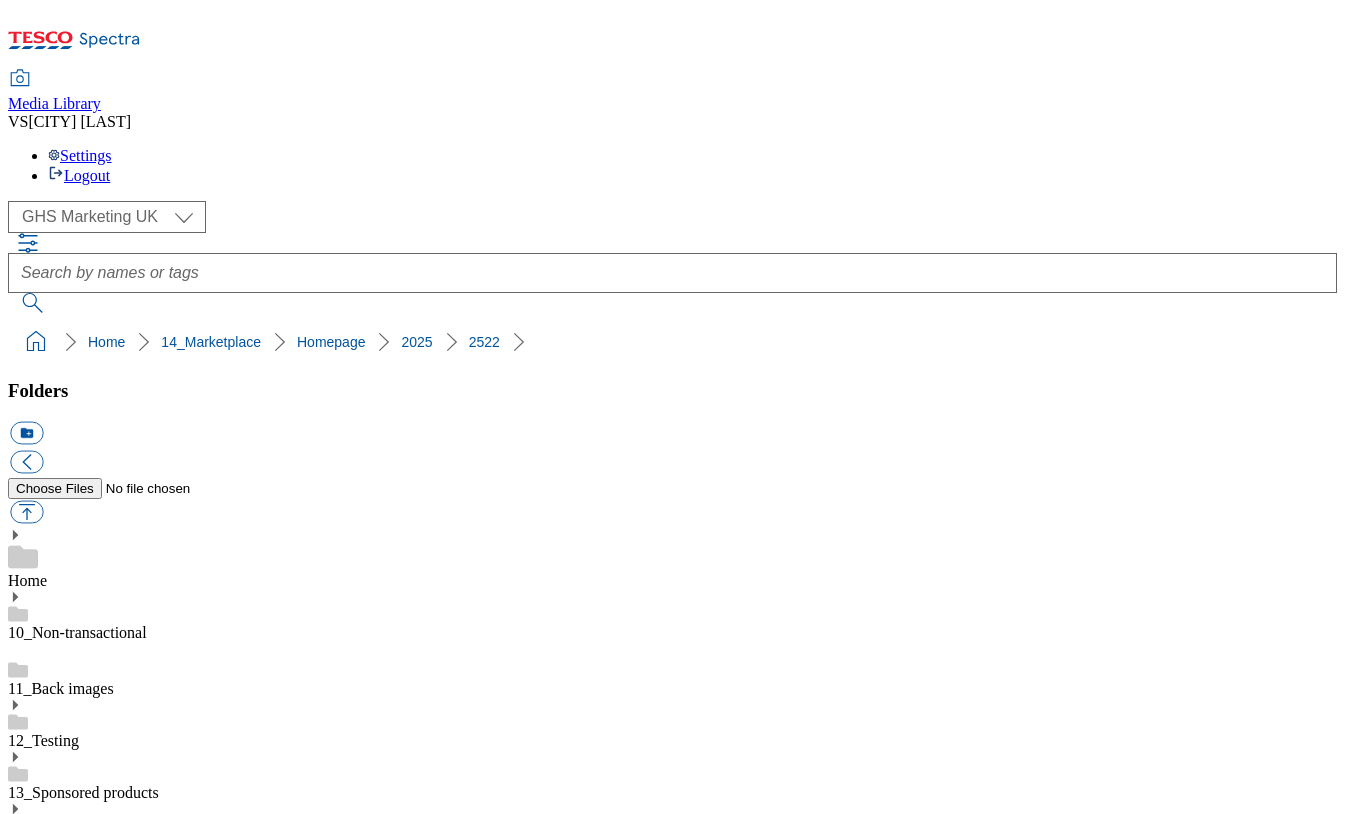 click on "Buylist" at bounding box center (31, 2476) 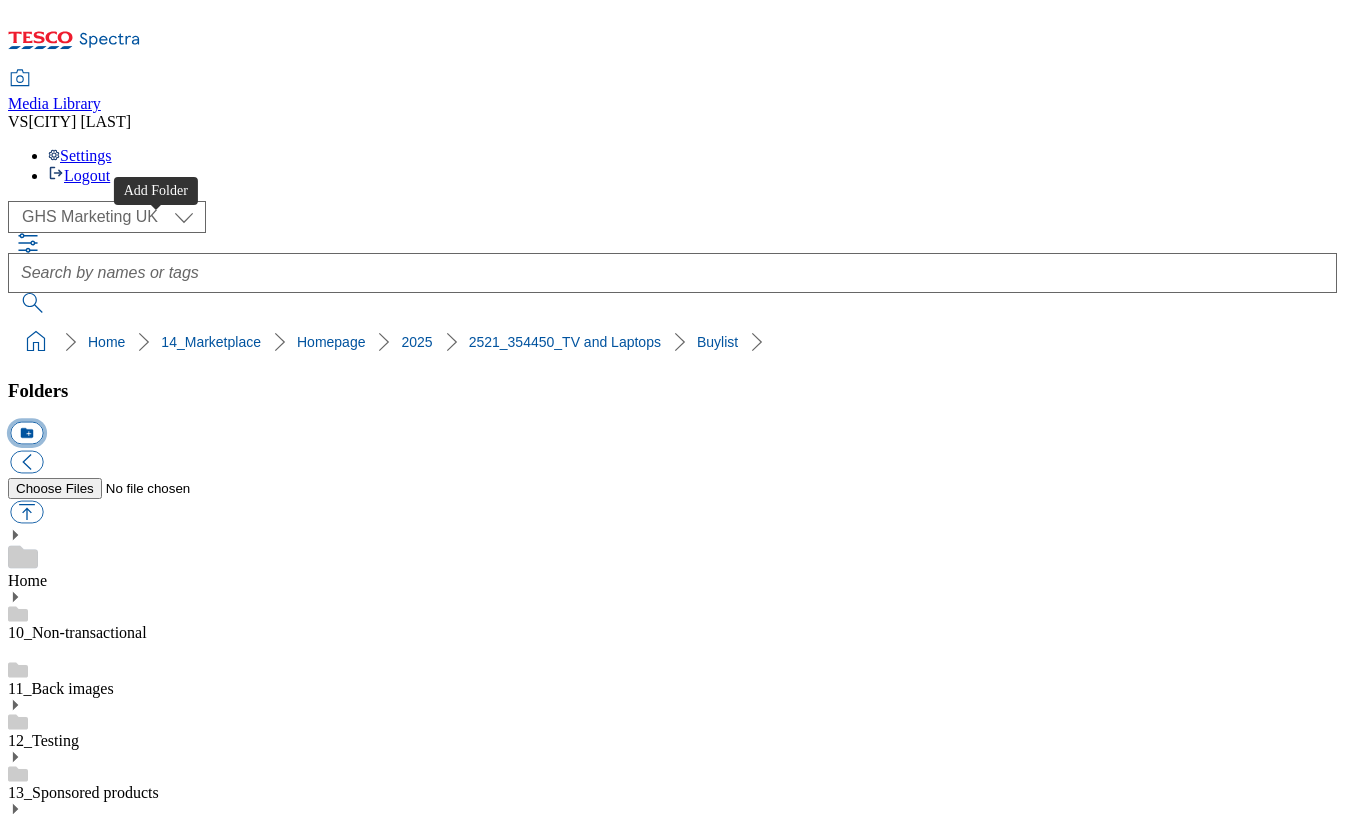 click on "icon_new_folder" at bounding box center [26, 433] 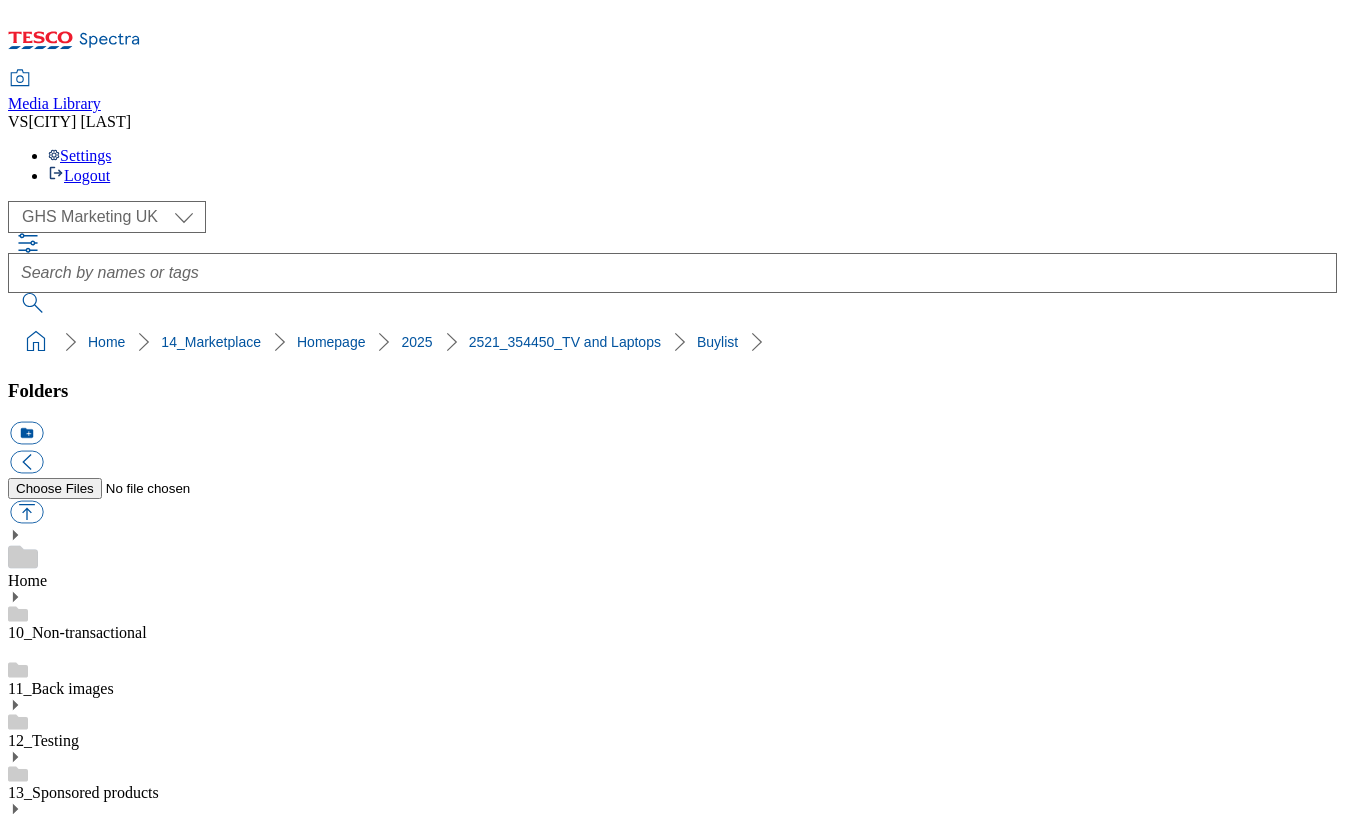 click on "Sorted by last modified 0   Asset" at bounding box center (672, 5478) 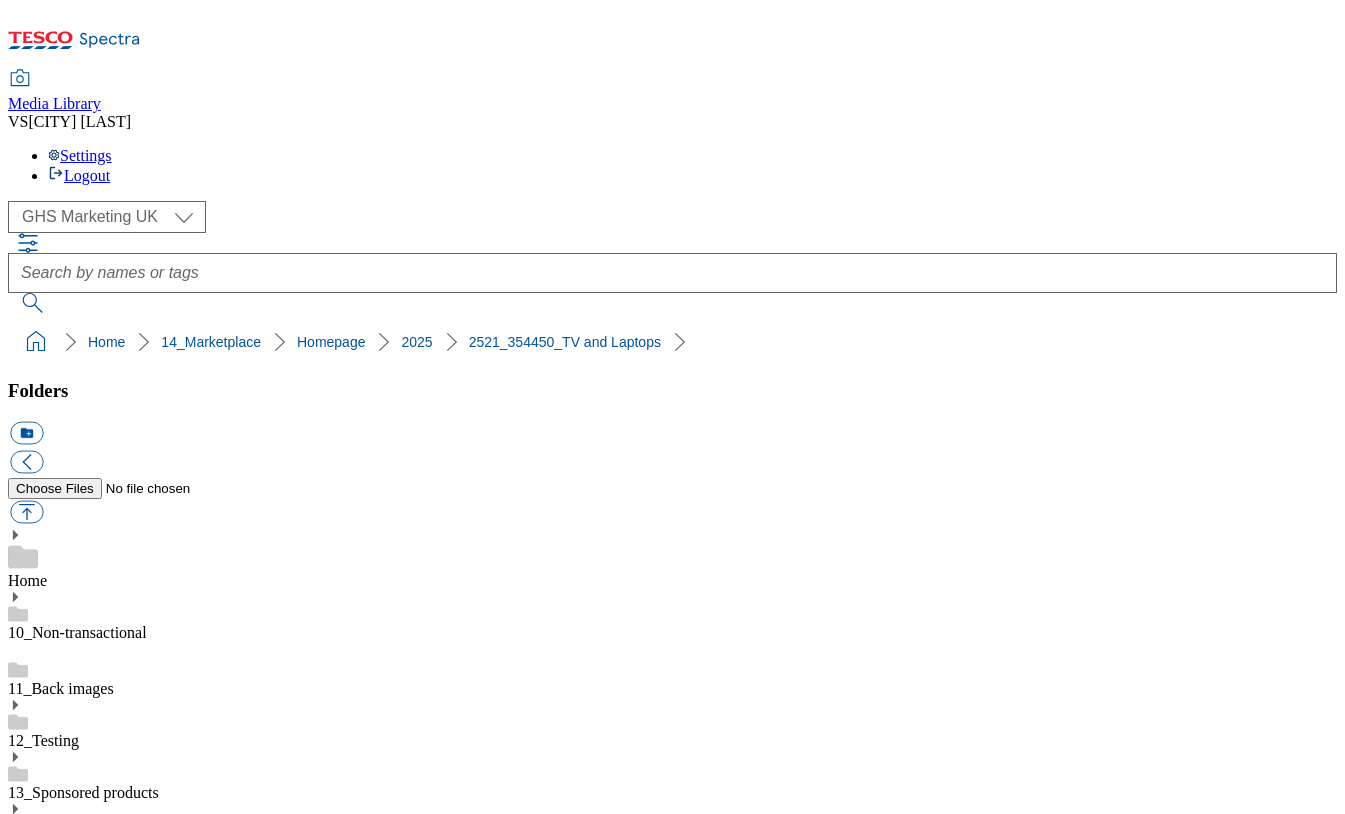 click on "Buylist" at bounding box center (31, 2494) 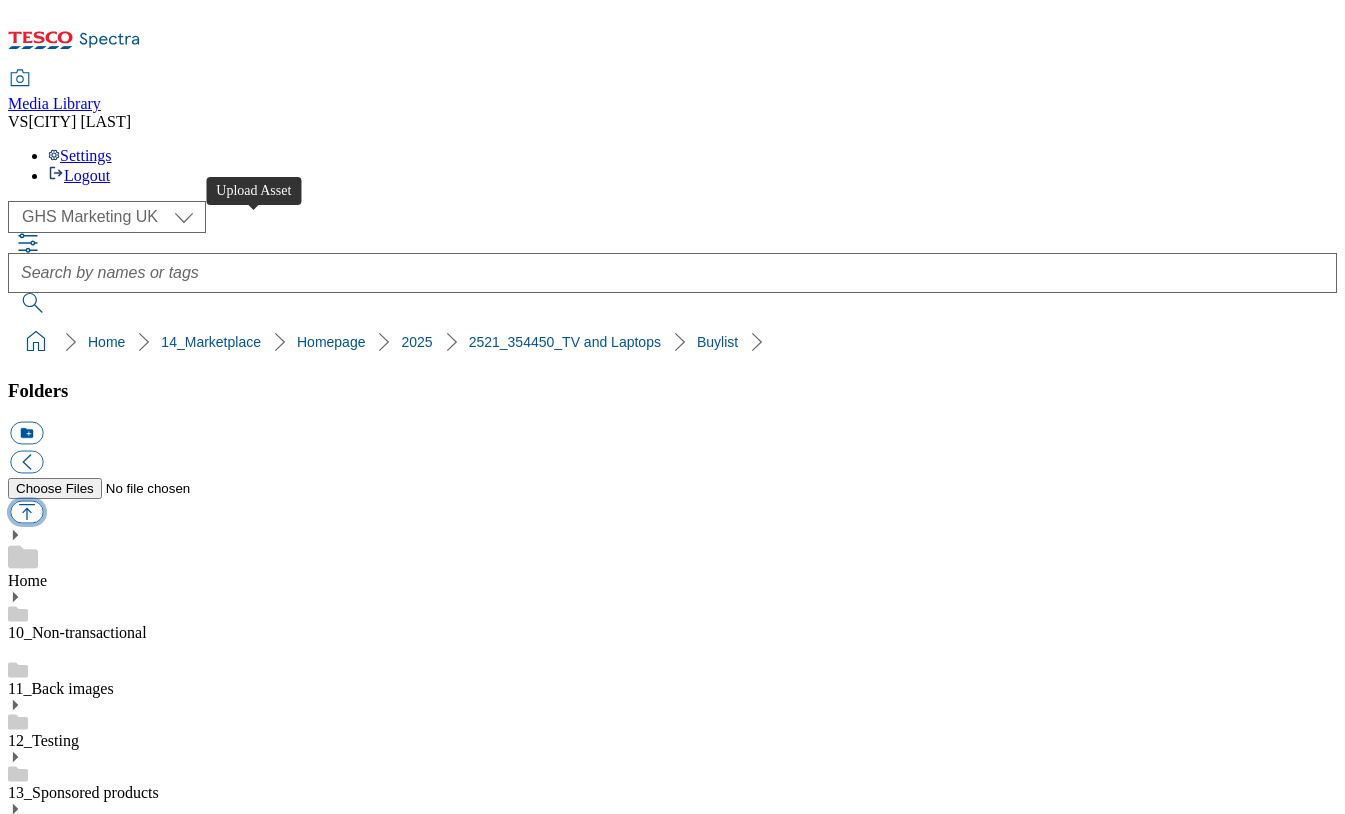 click at bounding box center (26, 512) 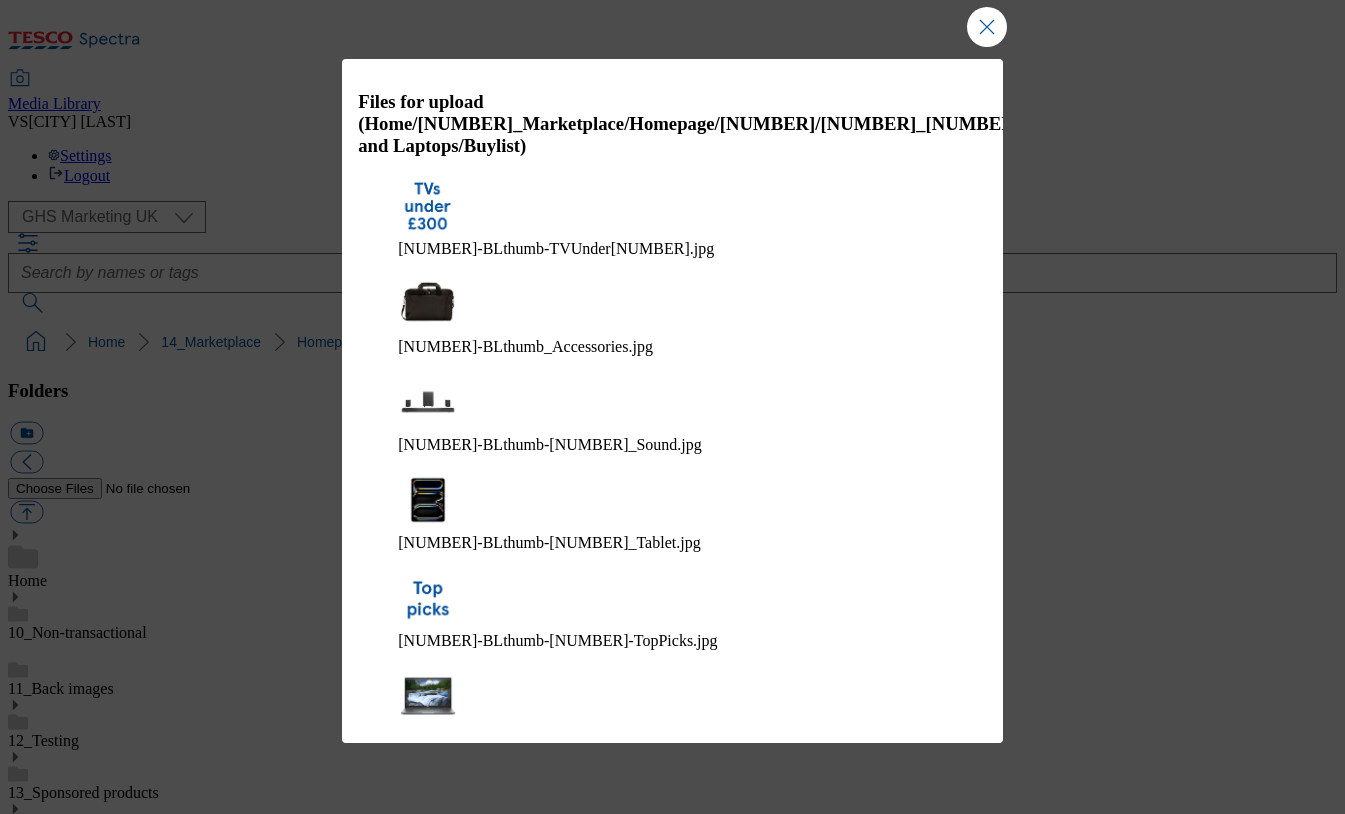 click on "Upload" at bounding box center [933, 1641] 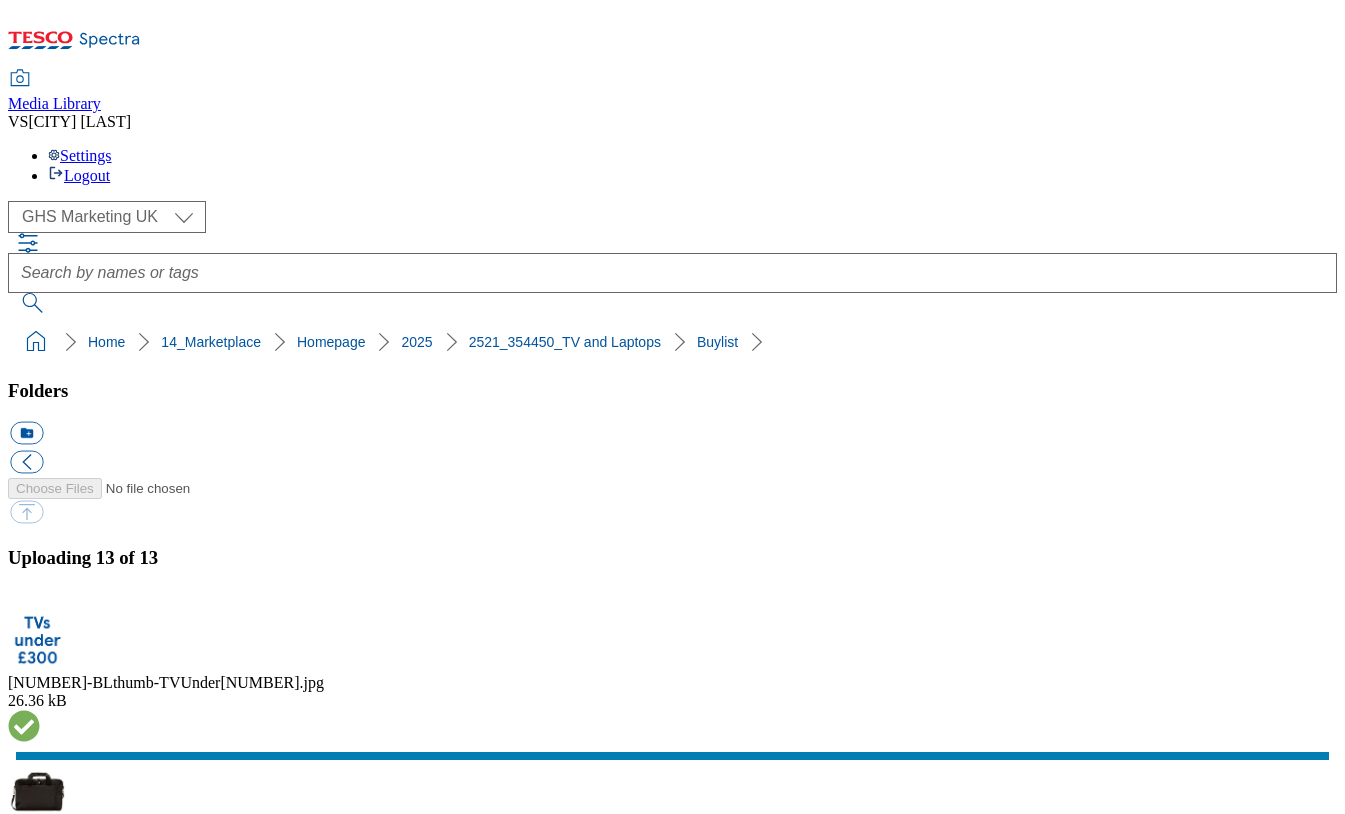 click on "Sorted by last modified 0   Asset" at bounding box center (672, 7450) 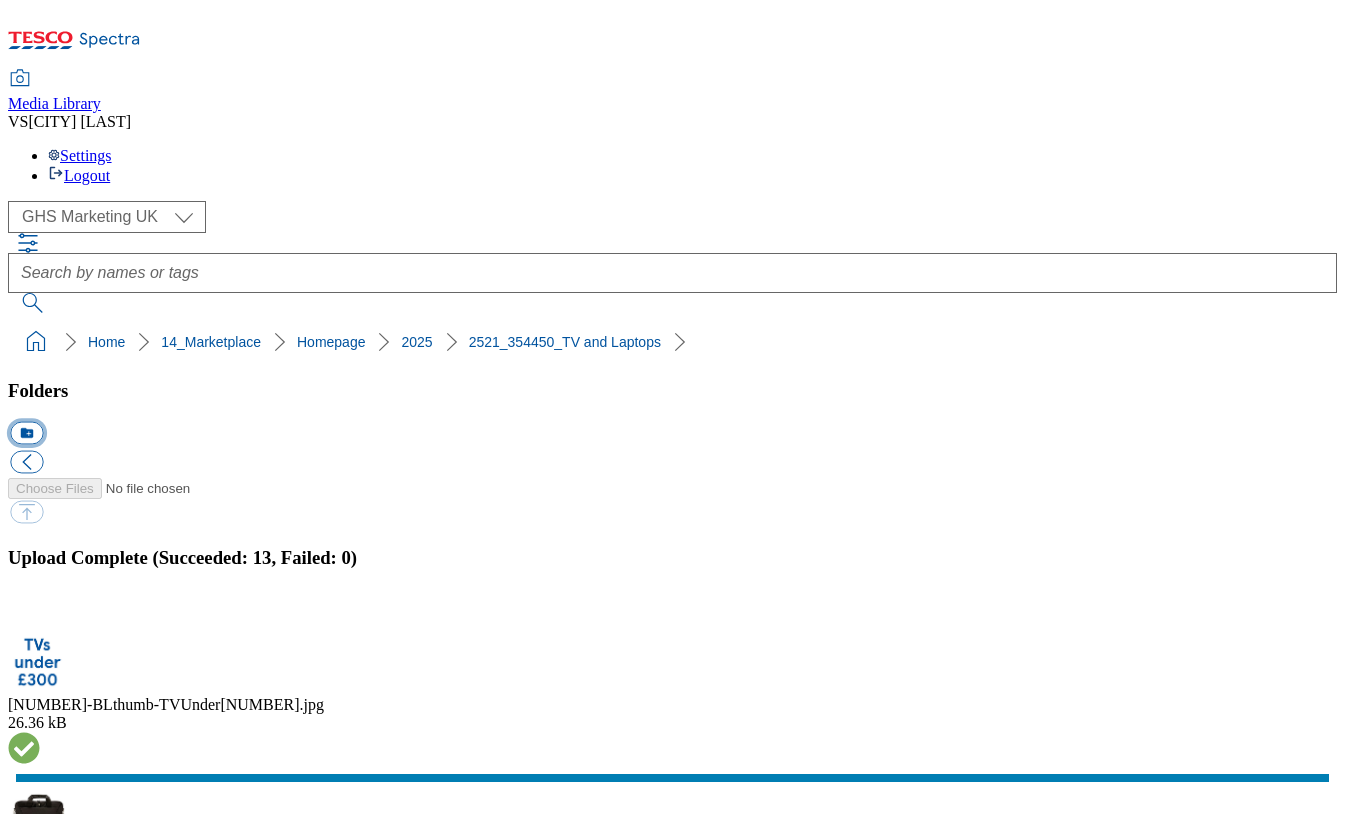 click on "icon_new_folder" at bounding box center [26, 433] 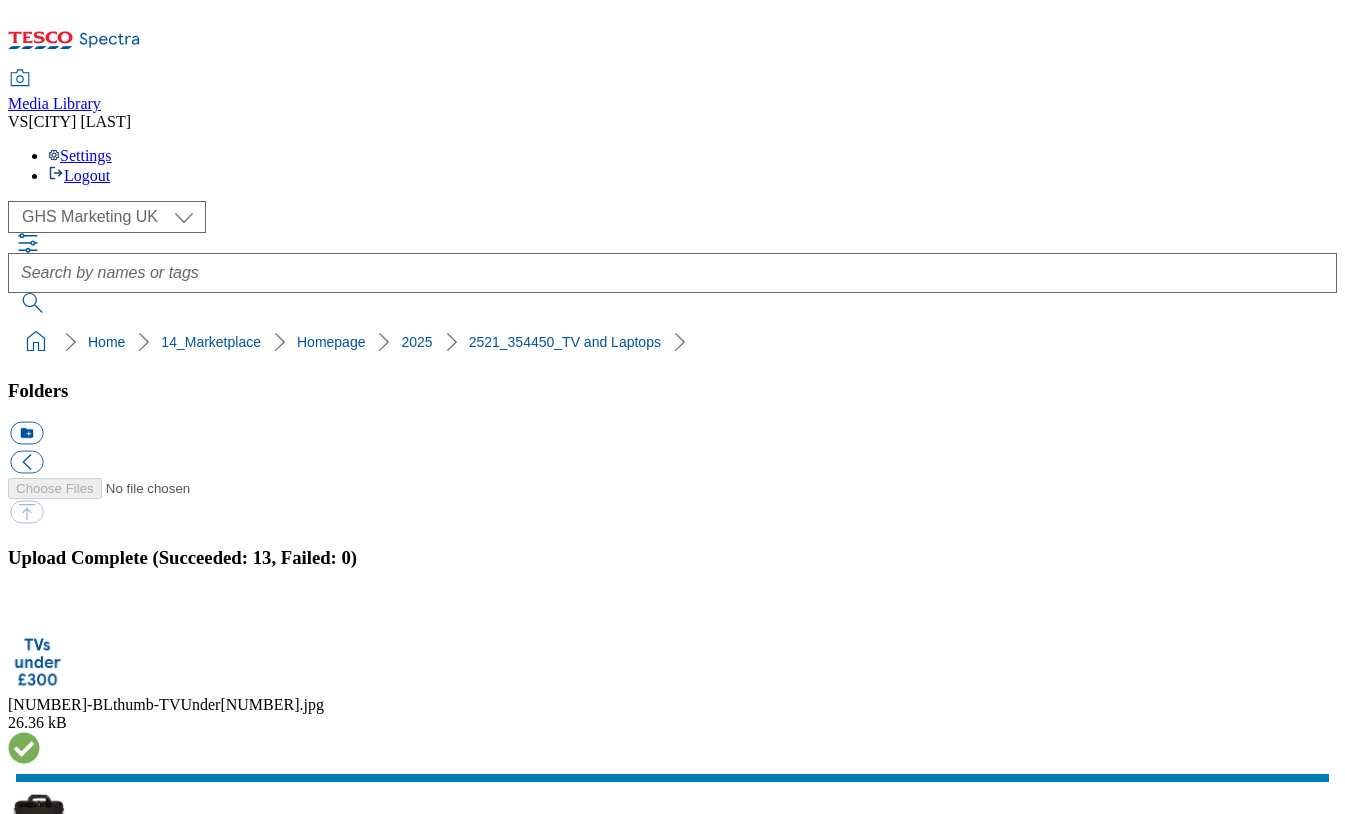 click at bounding box center [672, 4578] 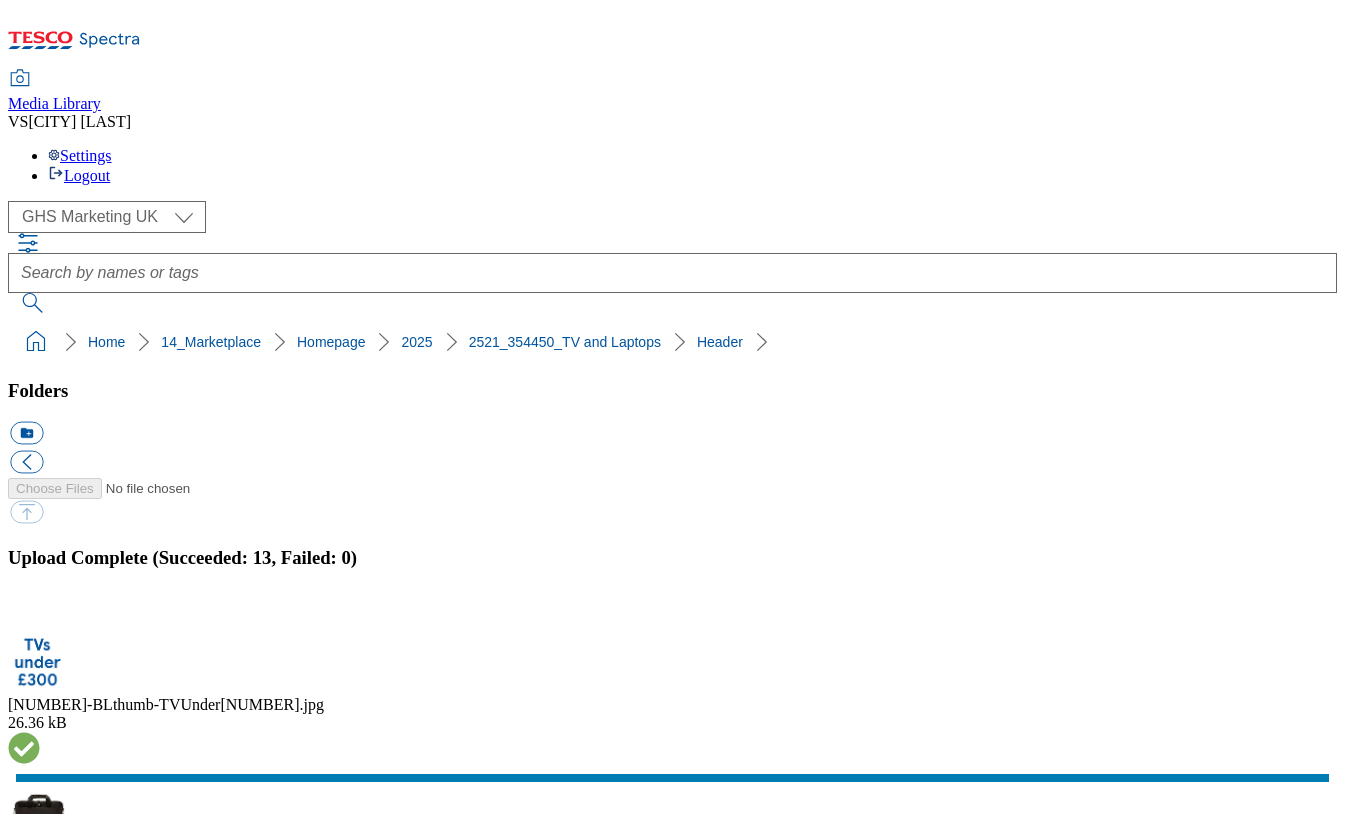 click on "Buylist" at bounding box center (31, 4578) 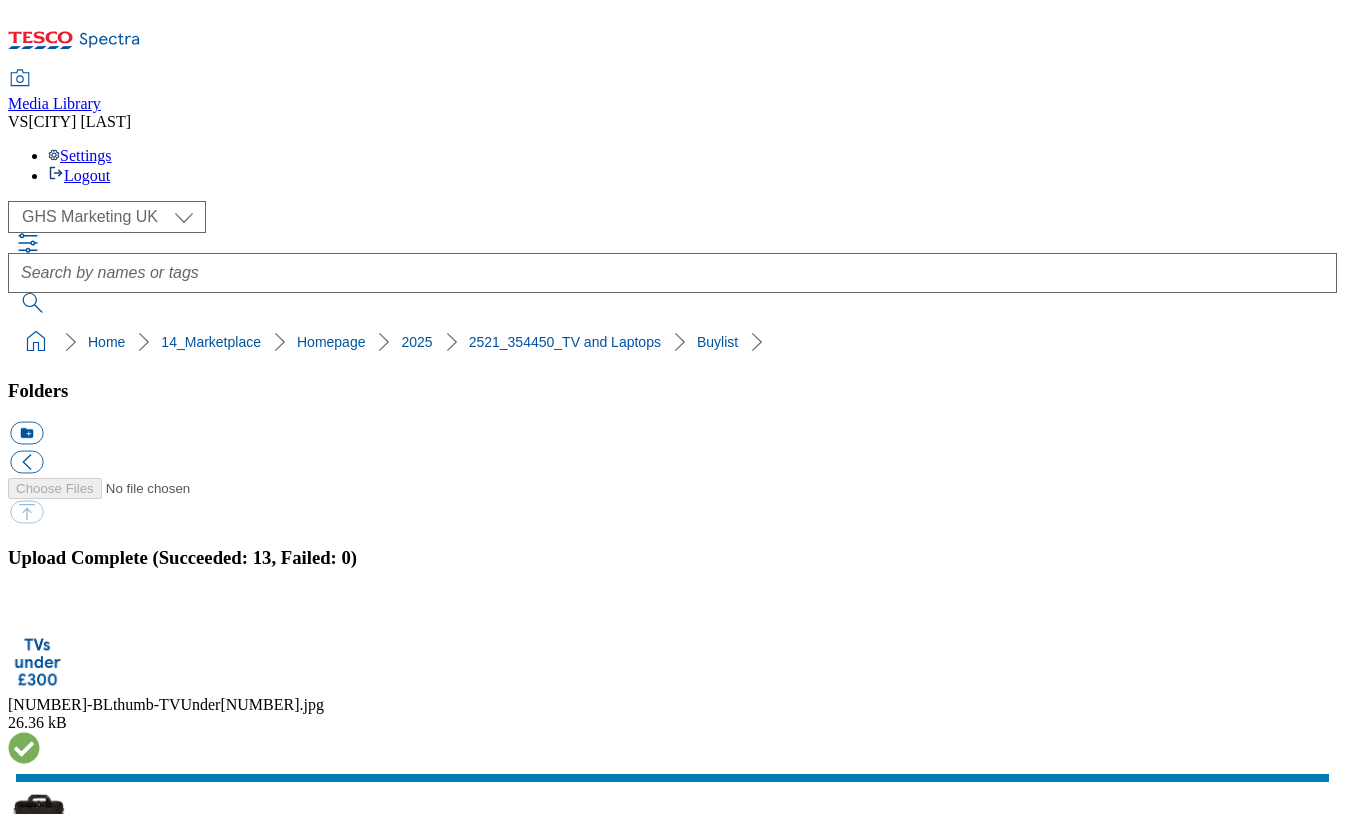click on "Header" at bounding box center (31, 4656) 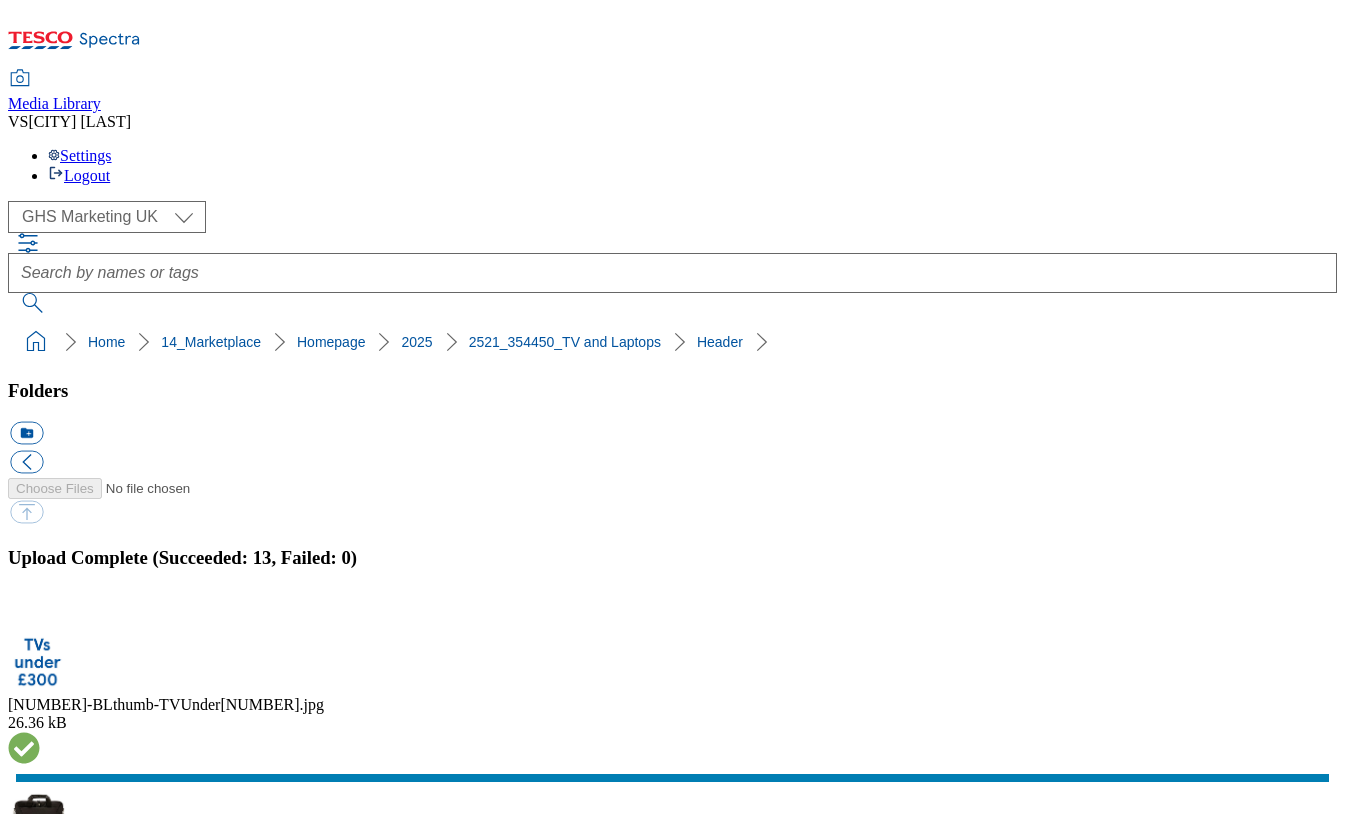 click on "Buylist" at bounding box center (31, 4578) 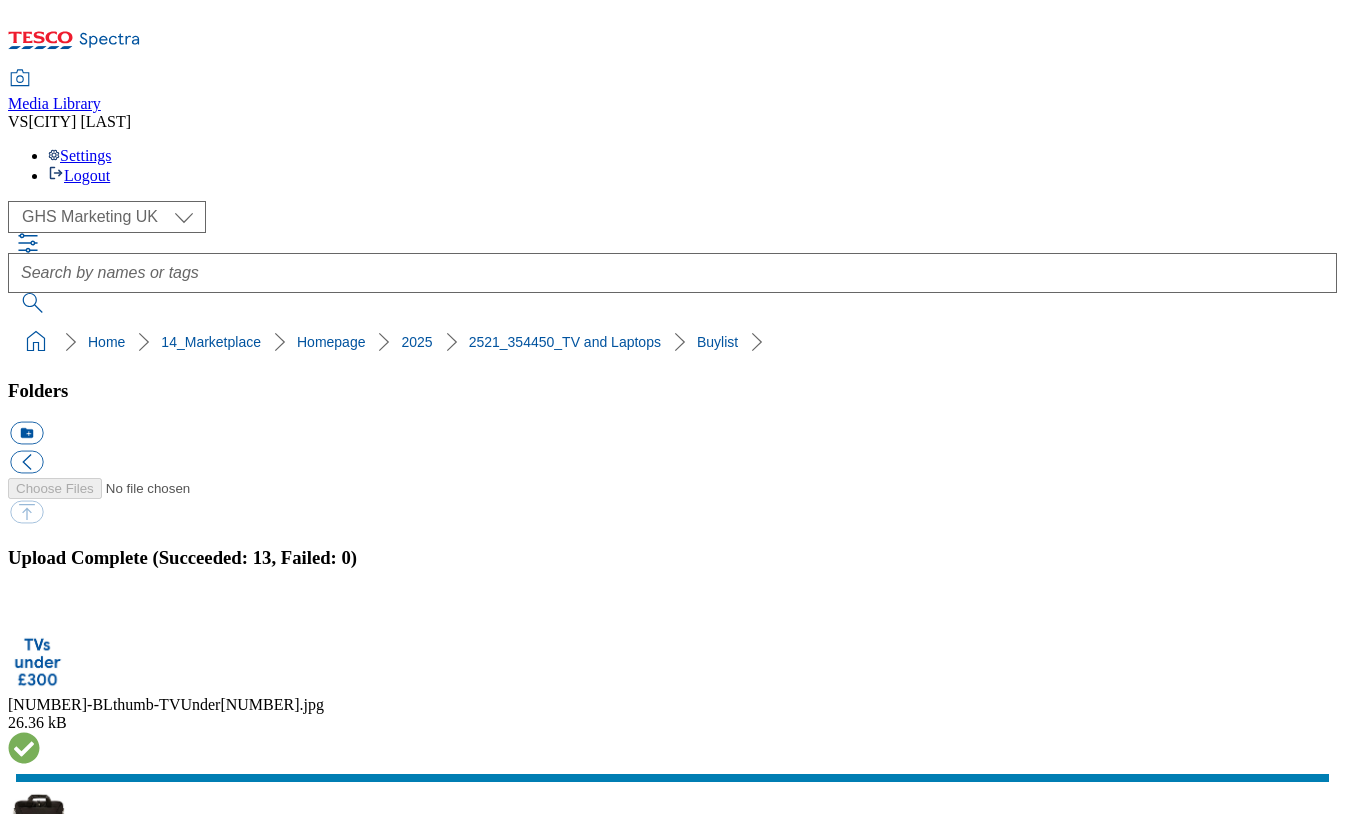 click on "2521_354450_TV and Laptops" at bounding box center (108, 4526) 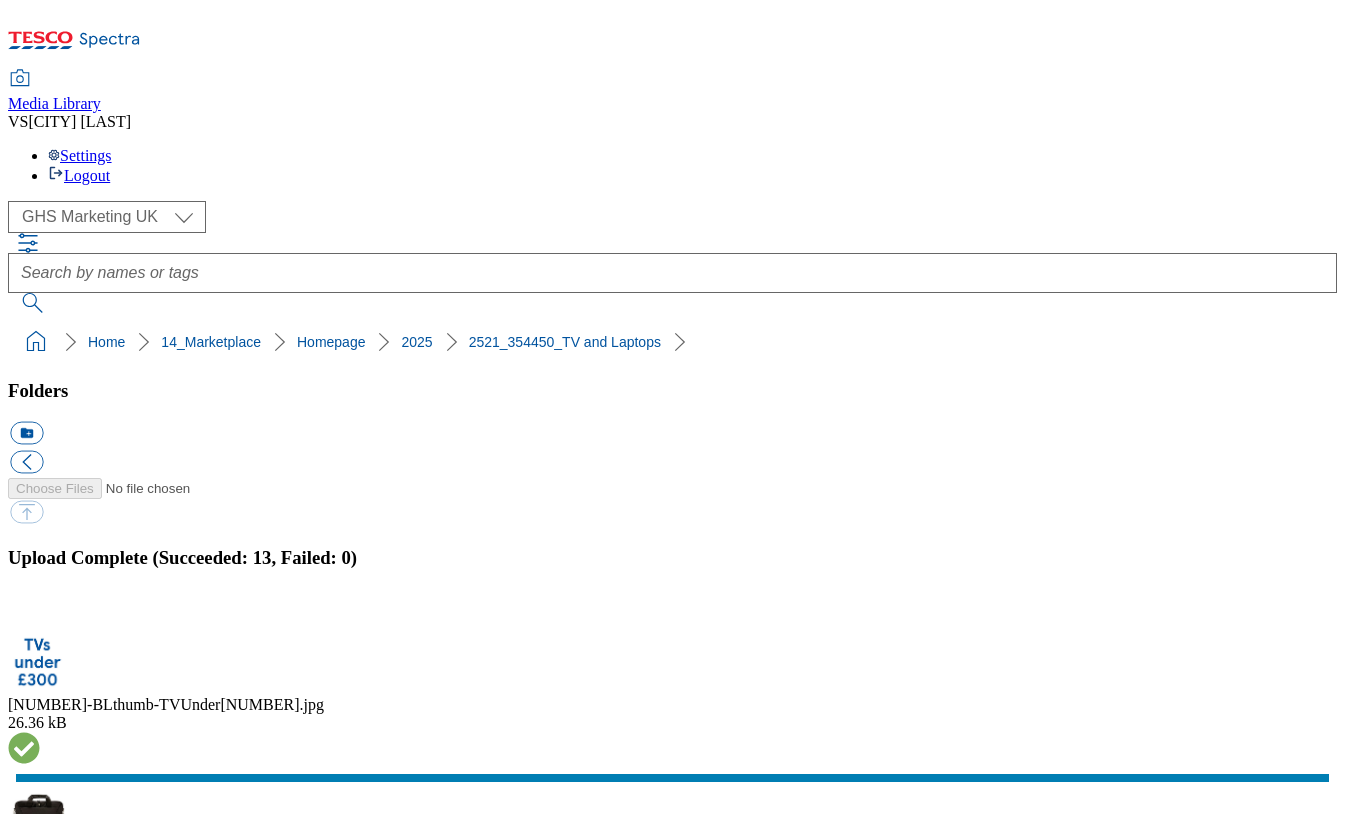 click on "Buylist" at bounding box center [31, 4600] 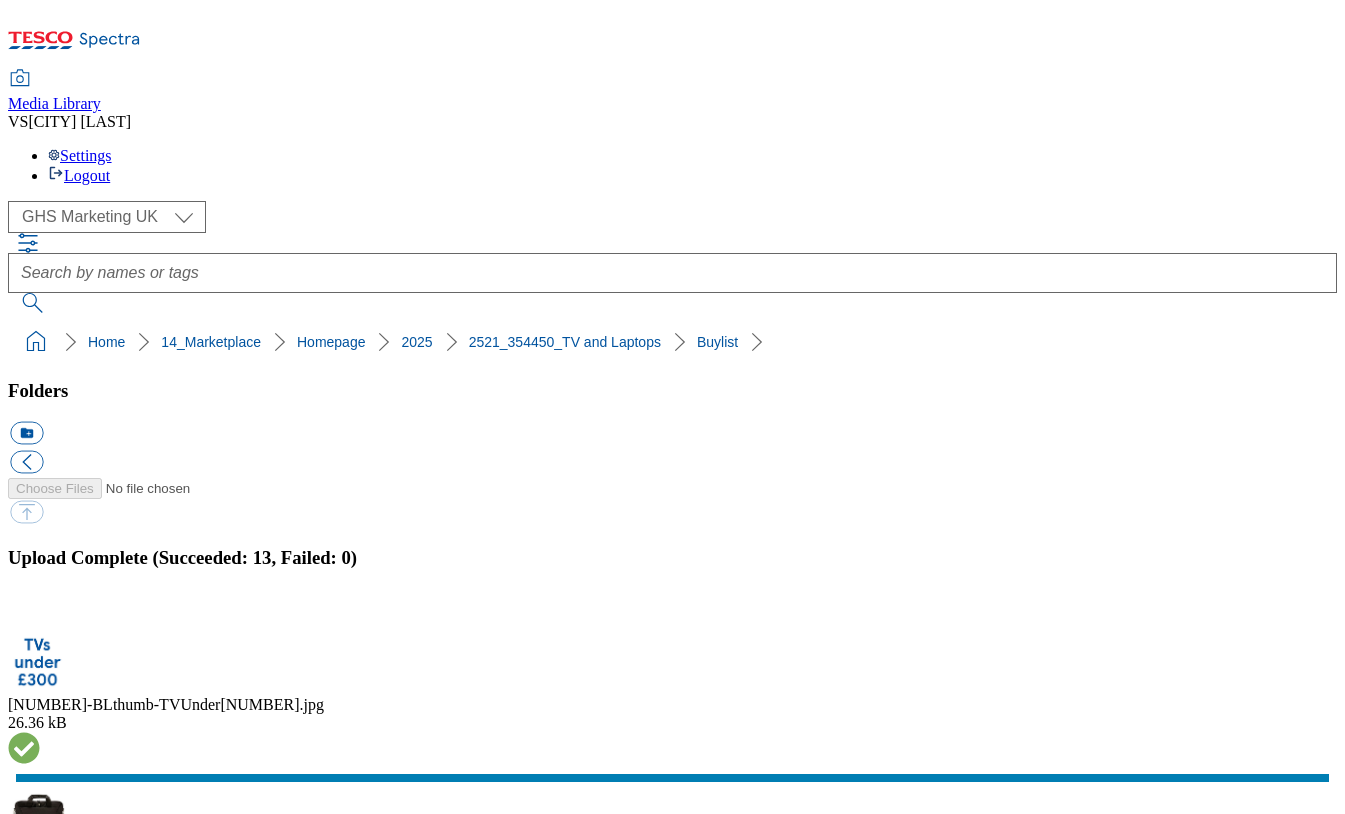 click on "Header" at bounding box center (31, 4656) 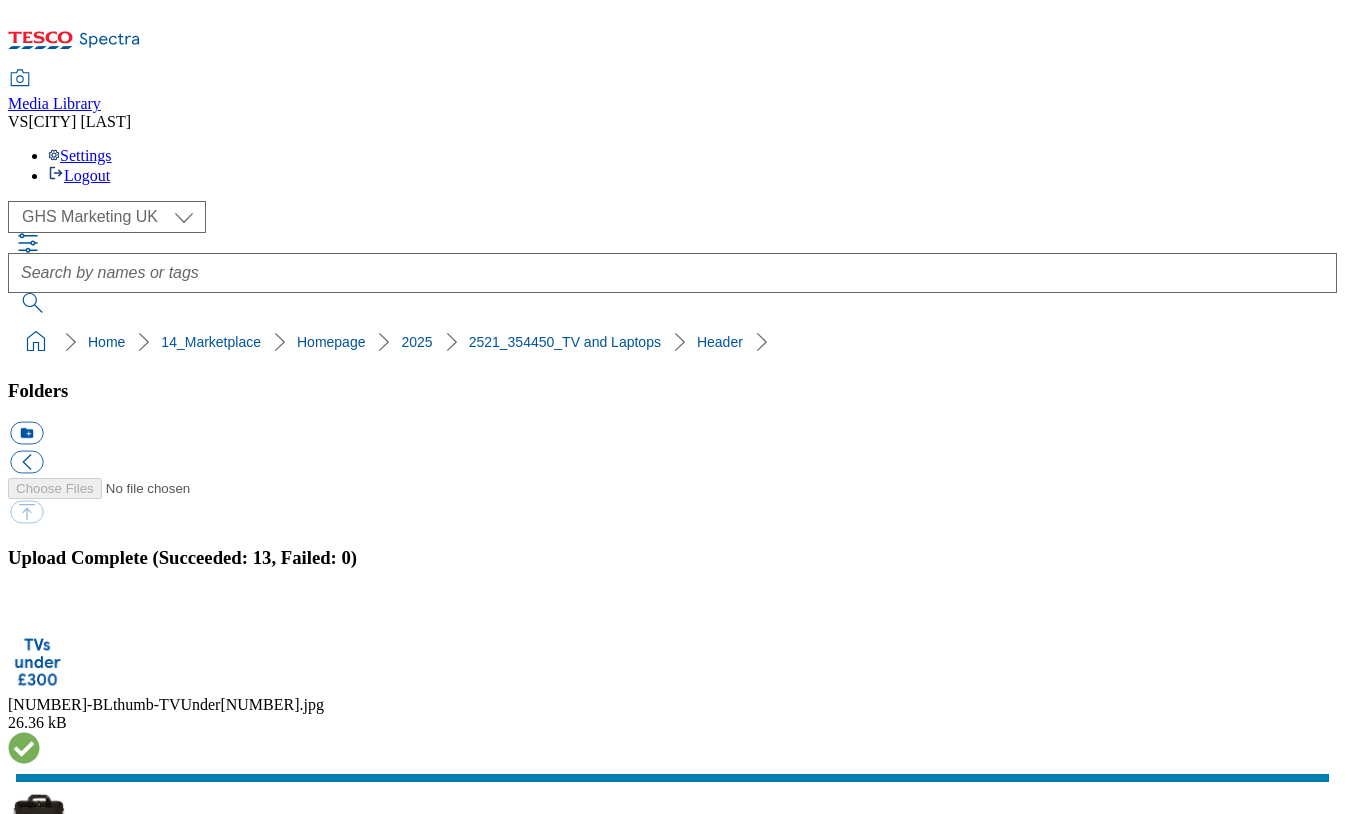 click on "2521_354450_TV and Laptops" at bounding box center (108, 4526) 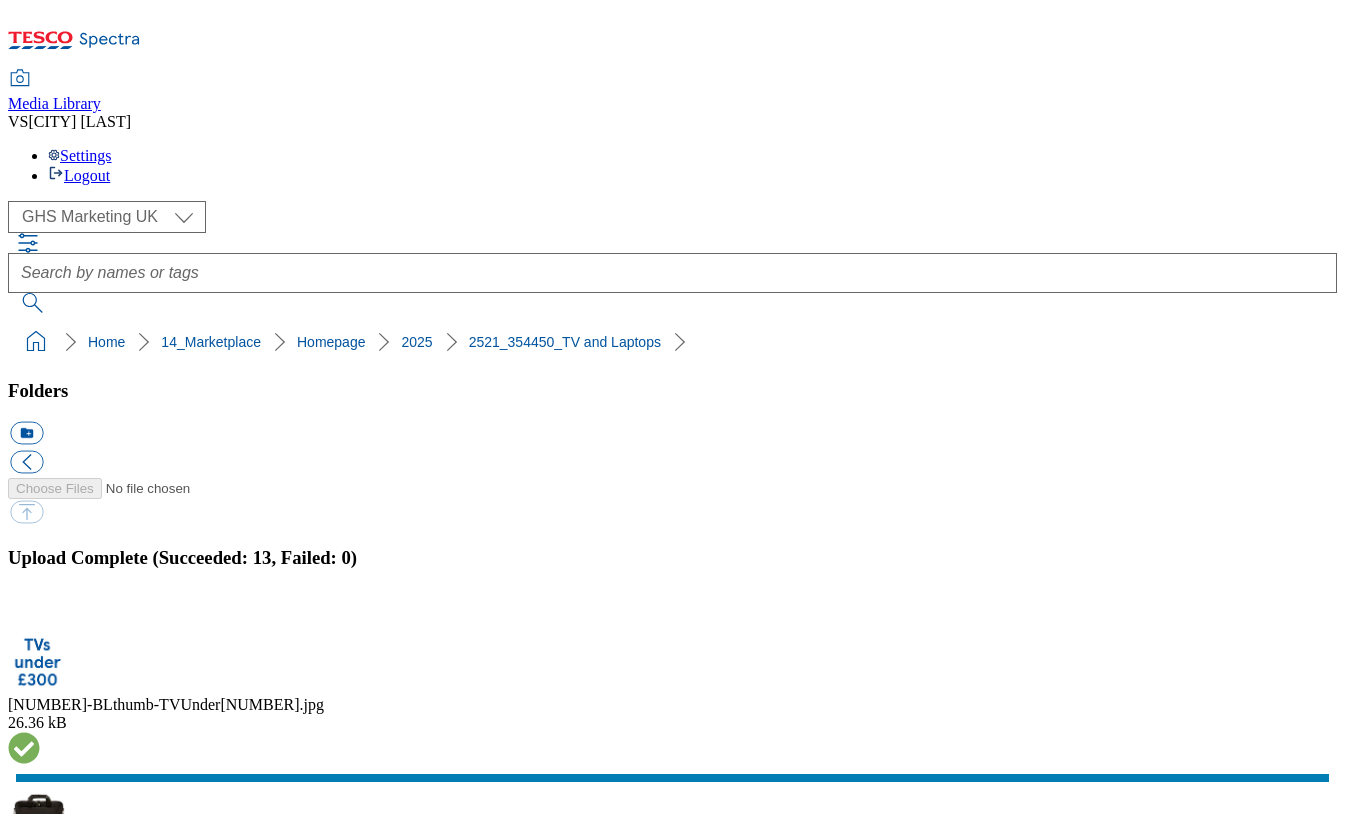 click on "Buylist" at bounding box center (31, 4600) 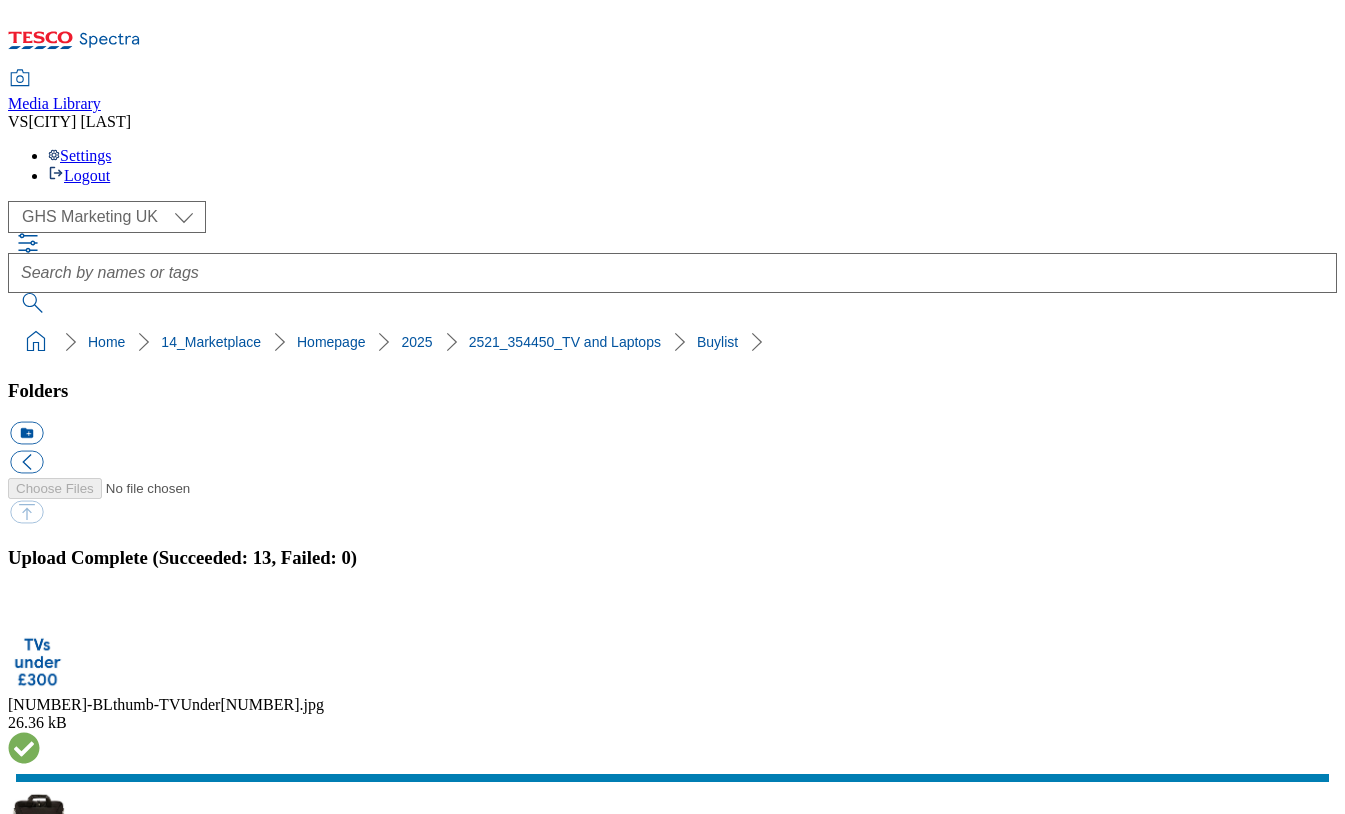 click on "Header" at bounding box center (31, 4656) 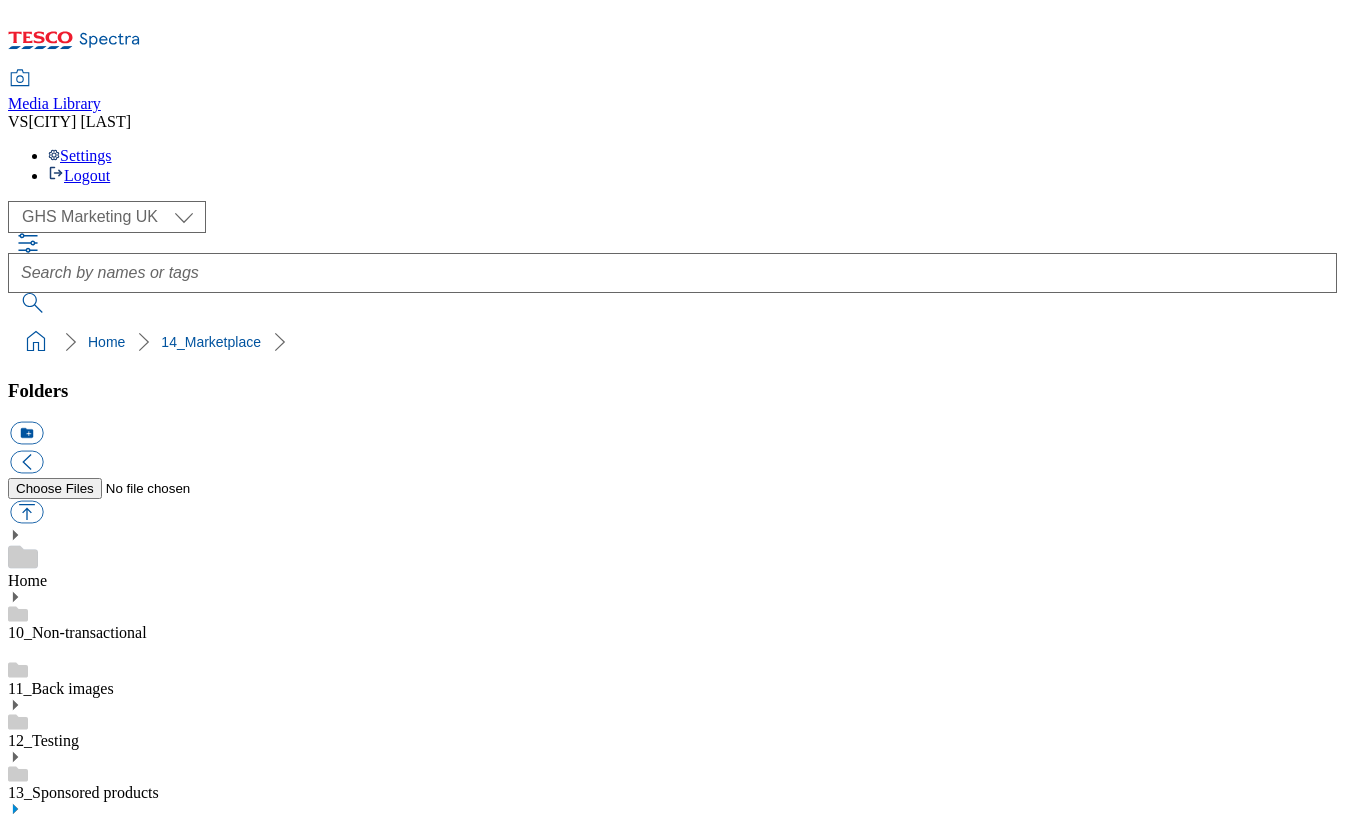 select on "flare-ghs-mktg" 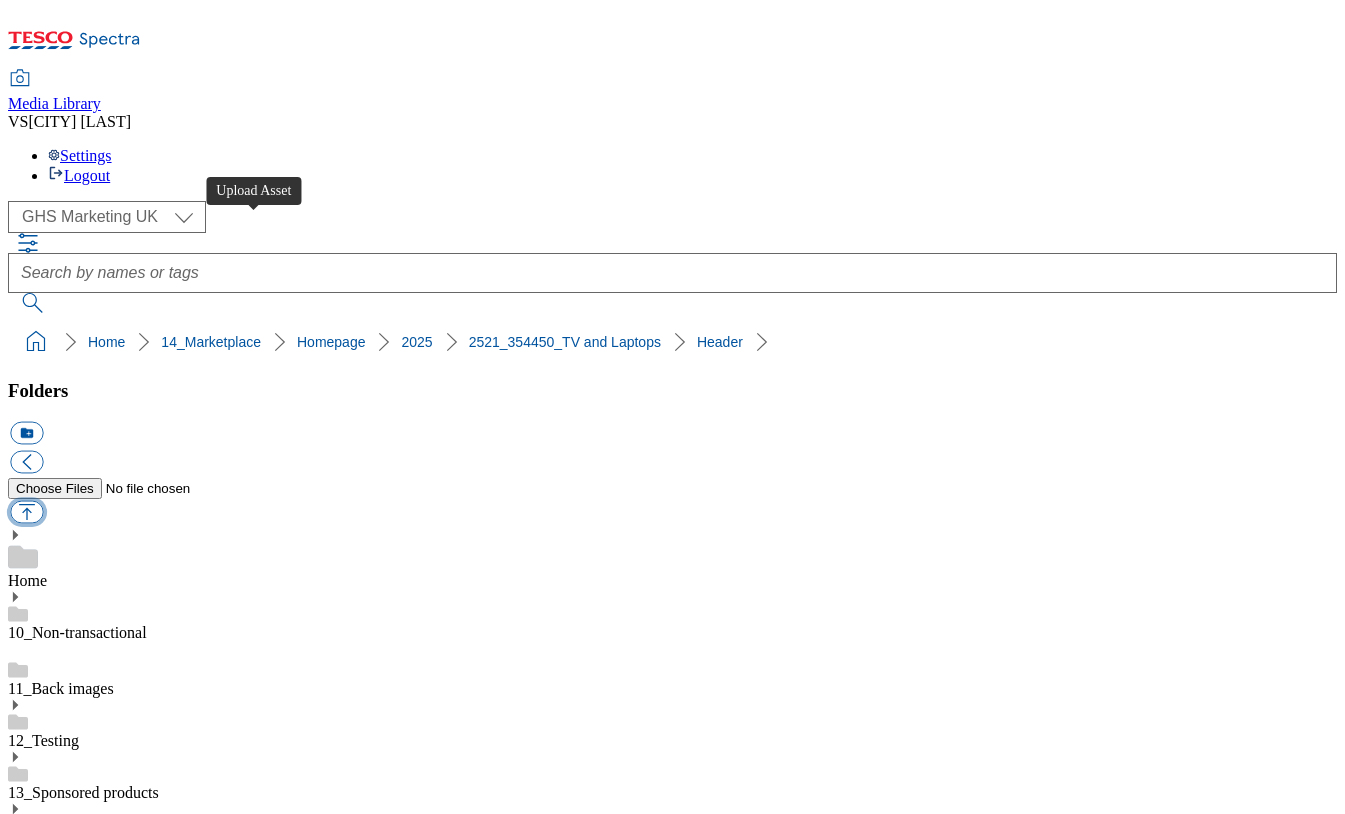 click at bounding box center (26, 512) 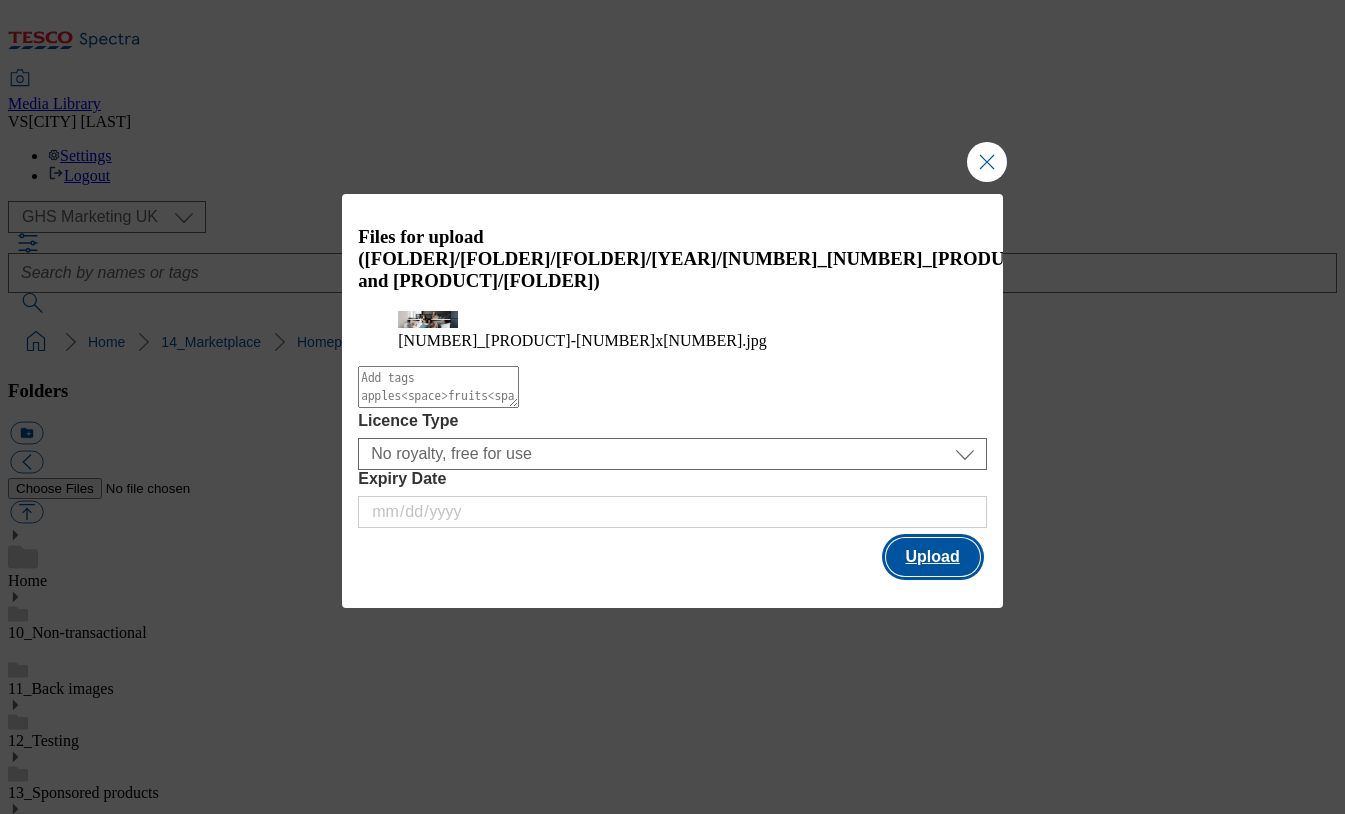 click on "Upload" at bounding box center (933, 557) 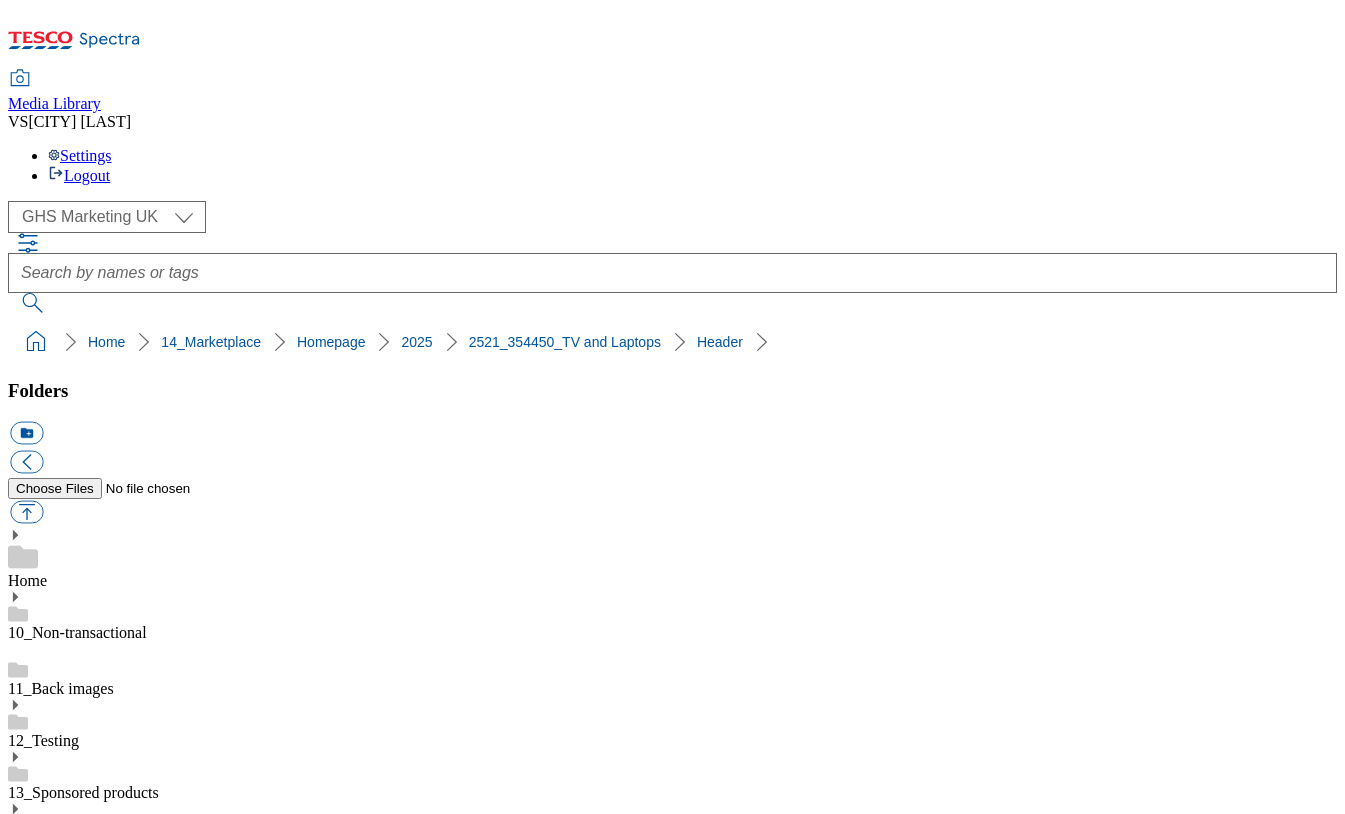 click on "2521_354450_TV and Laptops" at bounding box center [108, 2420] 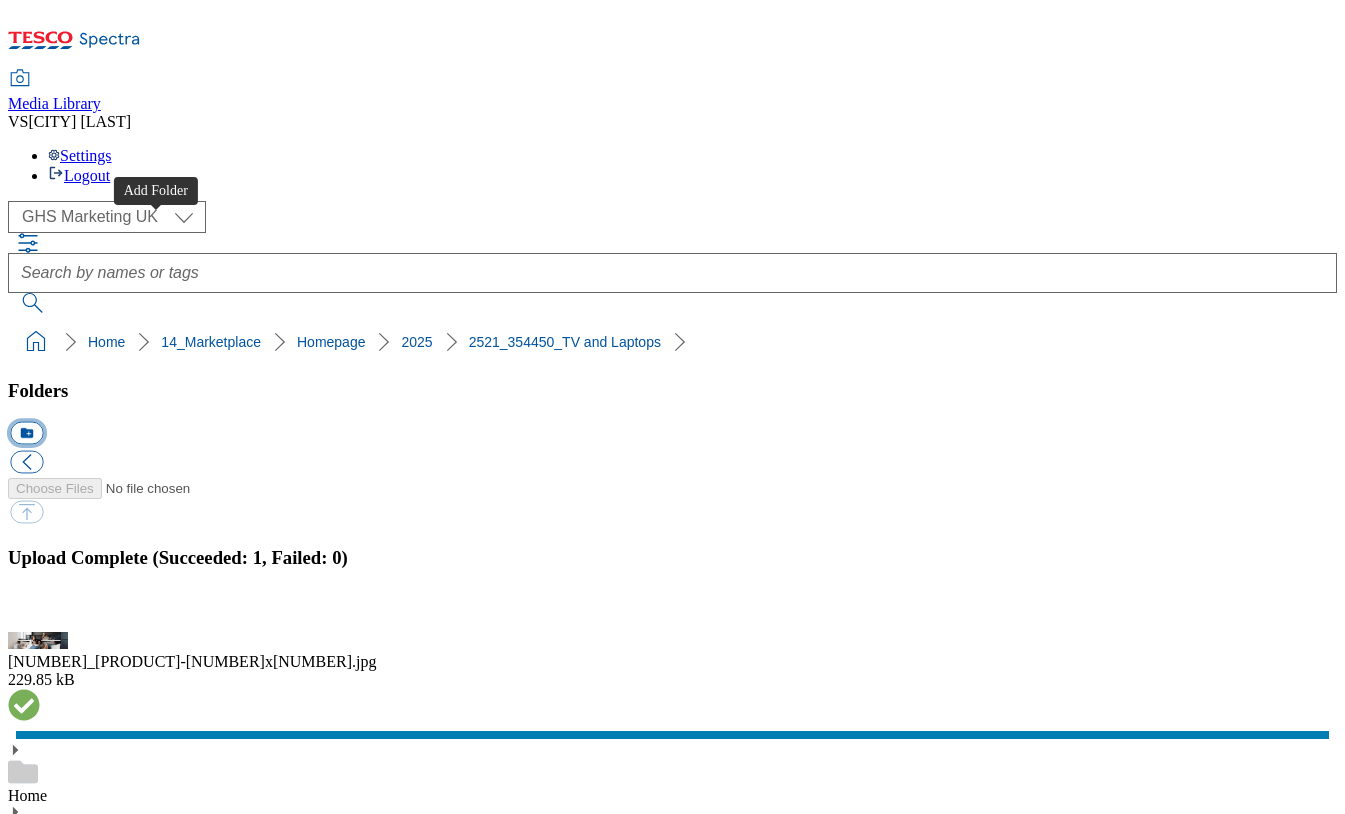 click on "icon_new_folder" at bounding box center [26, 433] 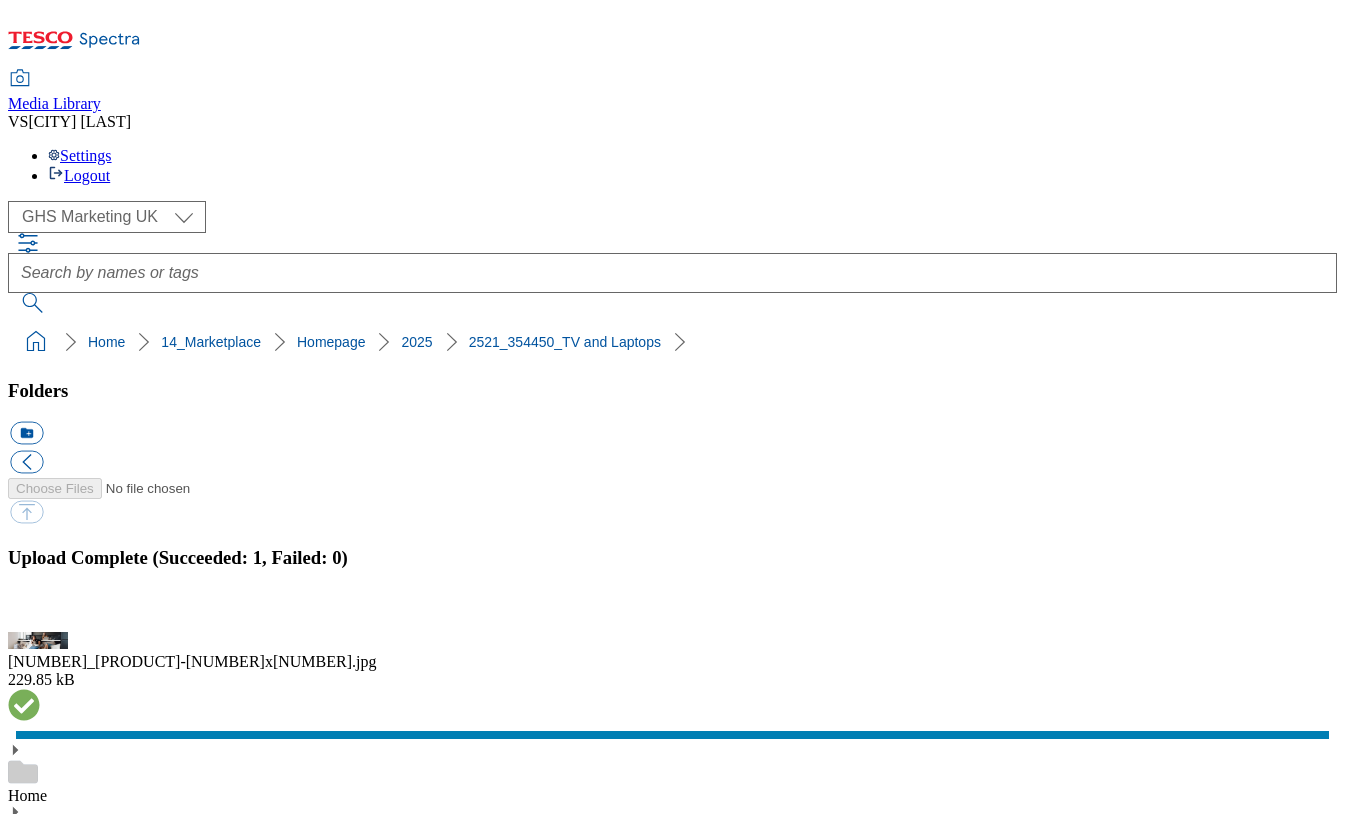 click at bounding box center [672, 2687] 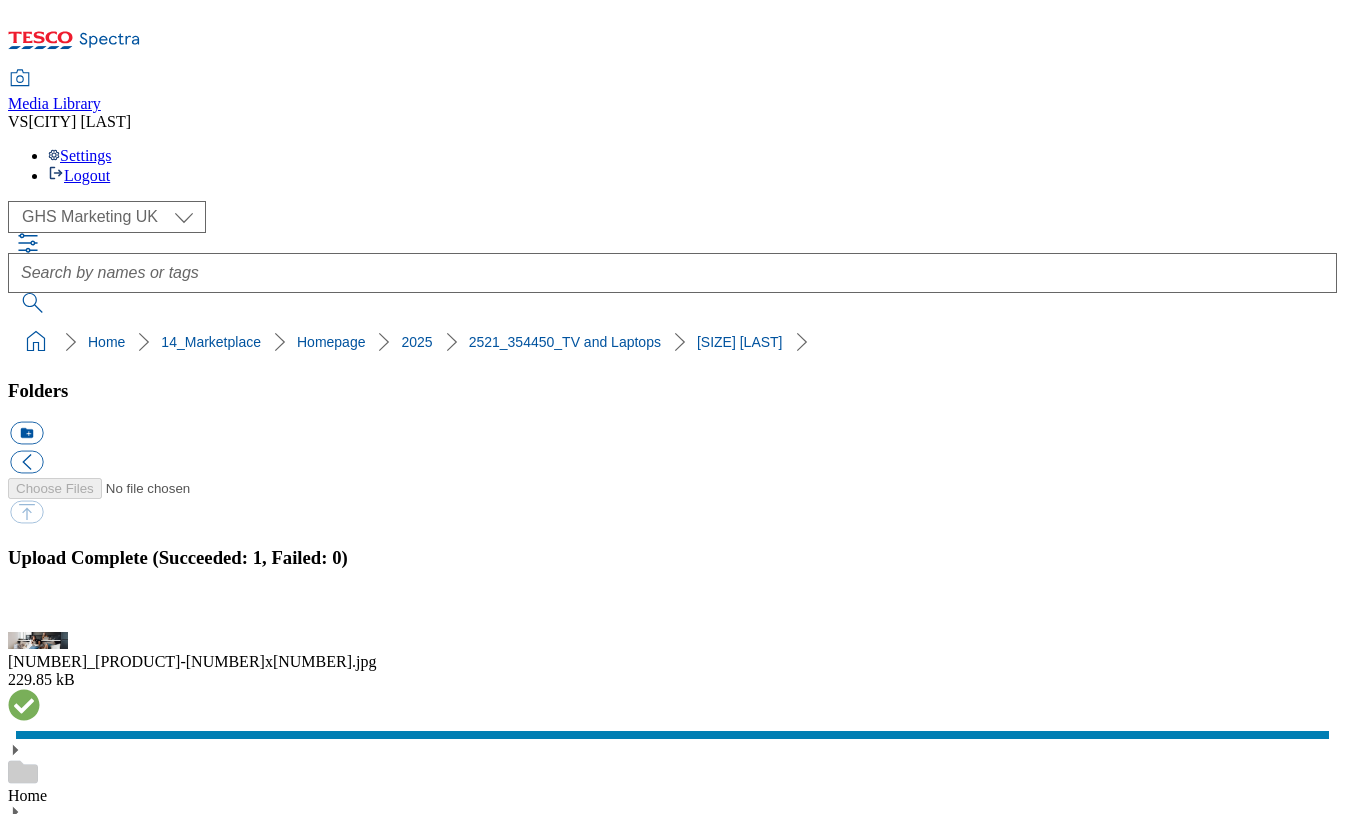click on "Sorted by last modified 0   Asset" at bounding box center (672, 5769) 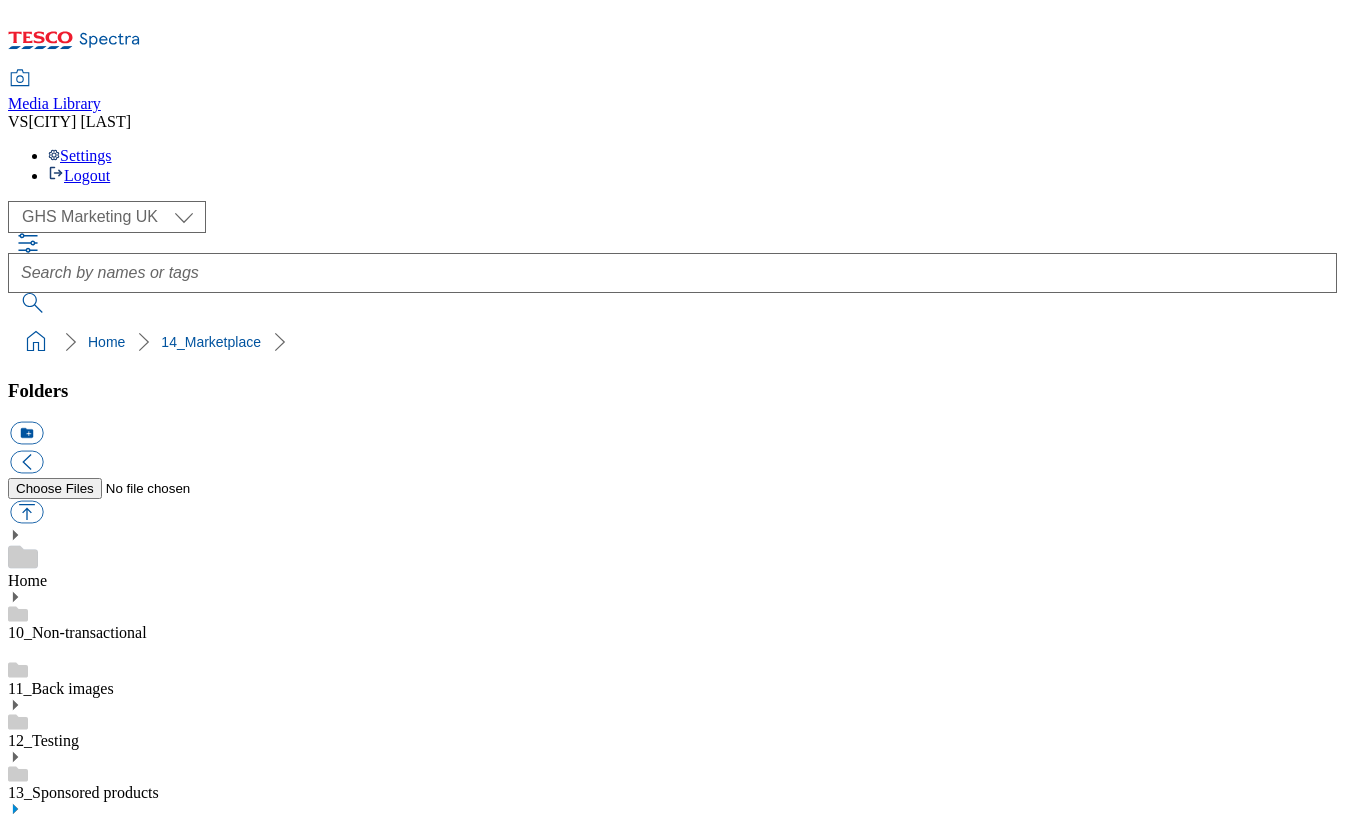 select on "flare-ghs-mktg" 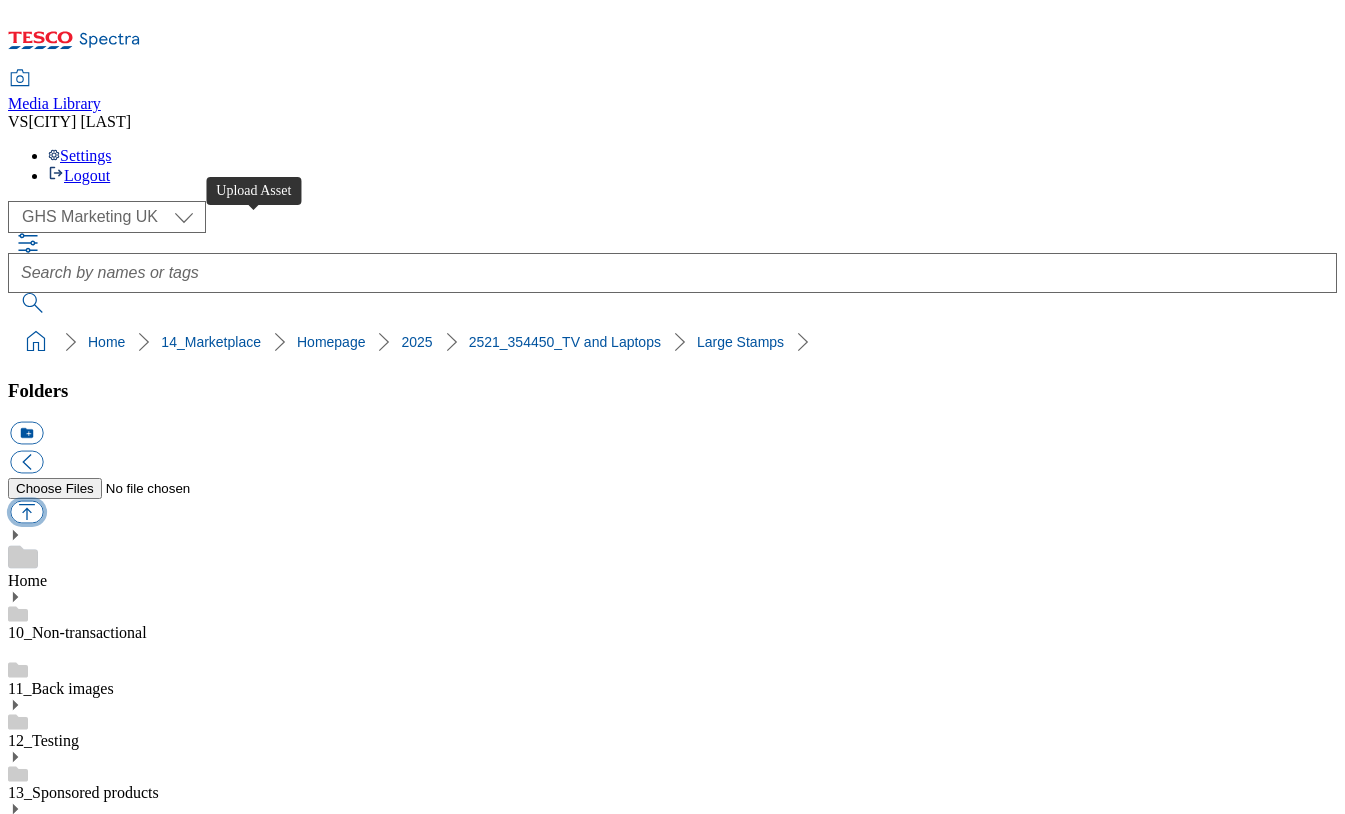click at bounding box center [26, 512] 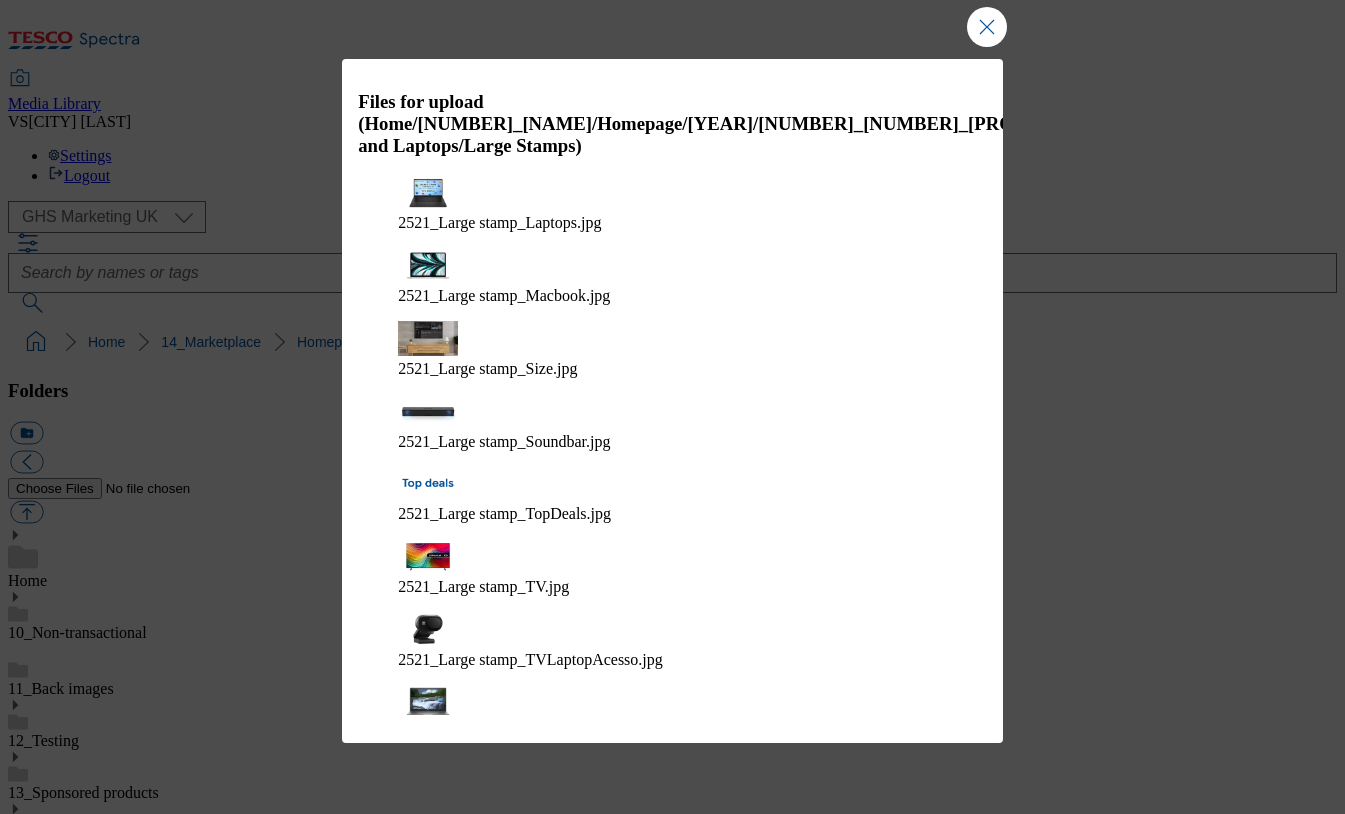 click on "Upload" at bounding box center [933, 948] 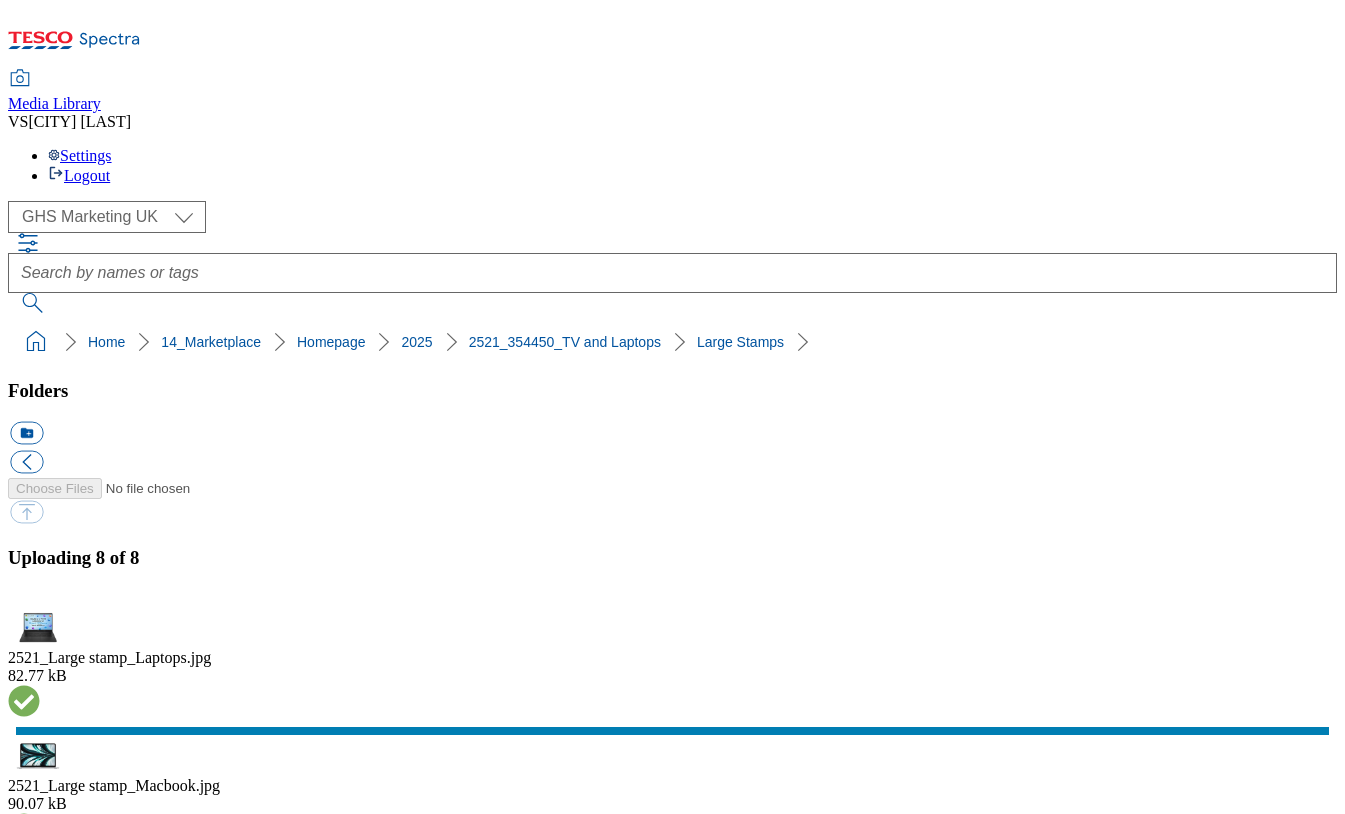 click on "Sorted by last modified 0   Asset" at bounding box center [672, 6594] 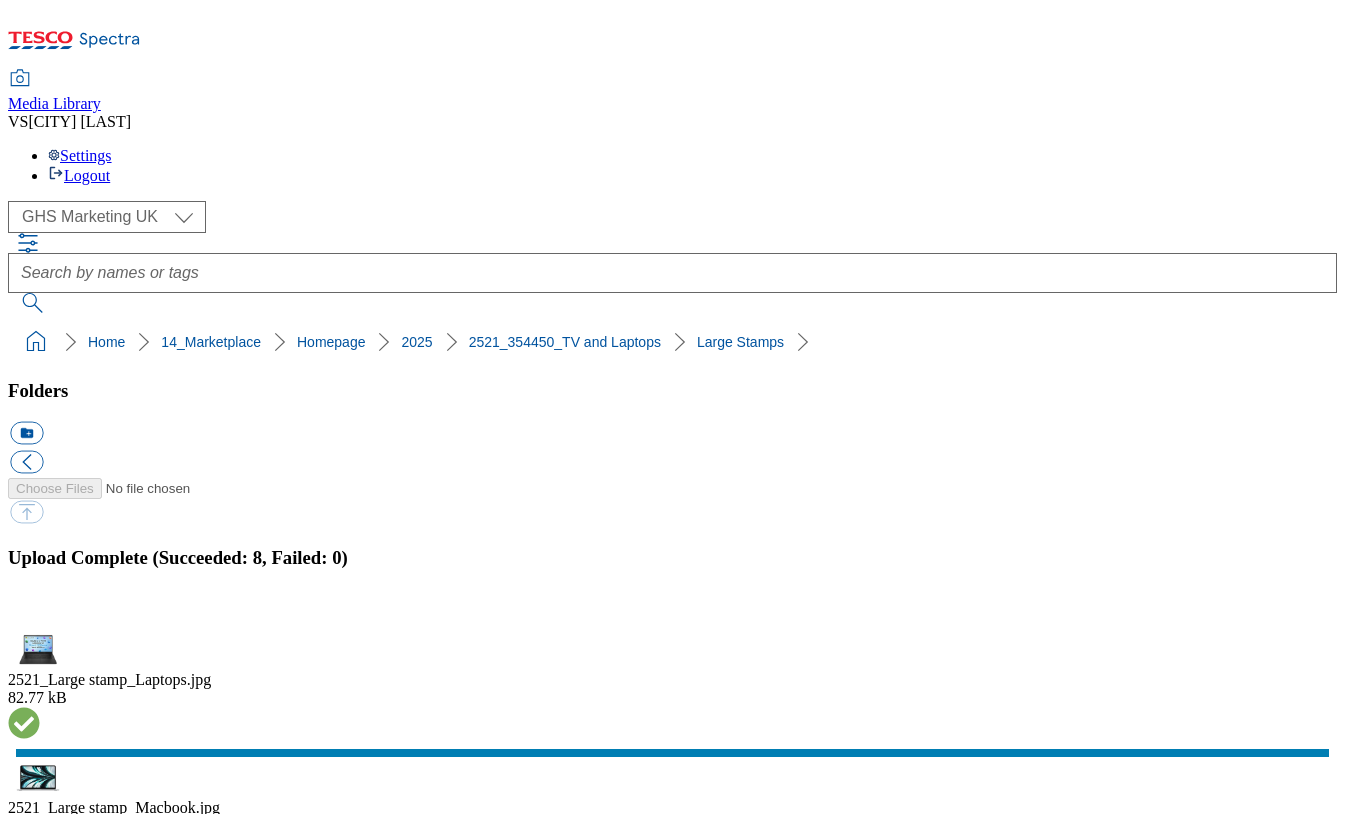 click on "2521_354450_TV and Laptops" at bounding box center (108, 3554) 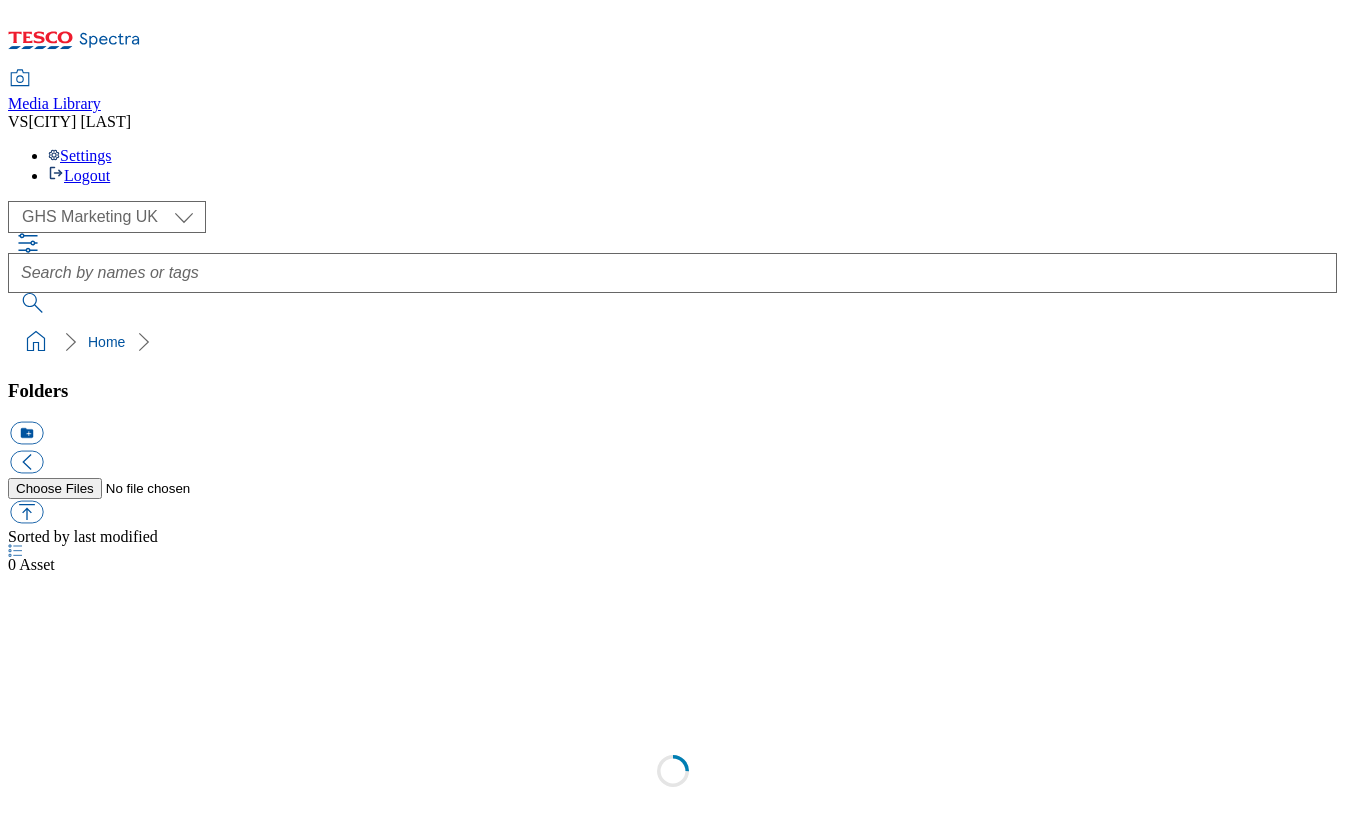 select on "flare-ghs-mktg" 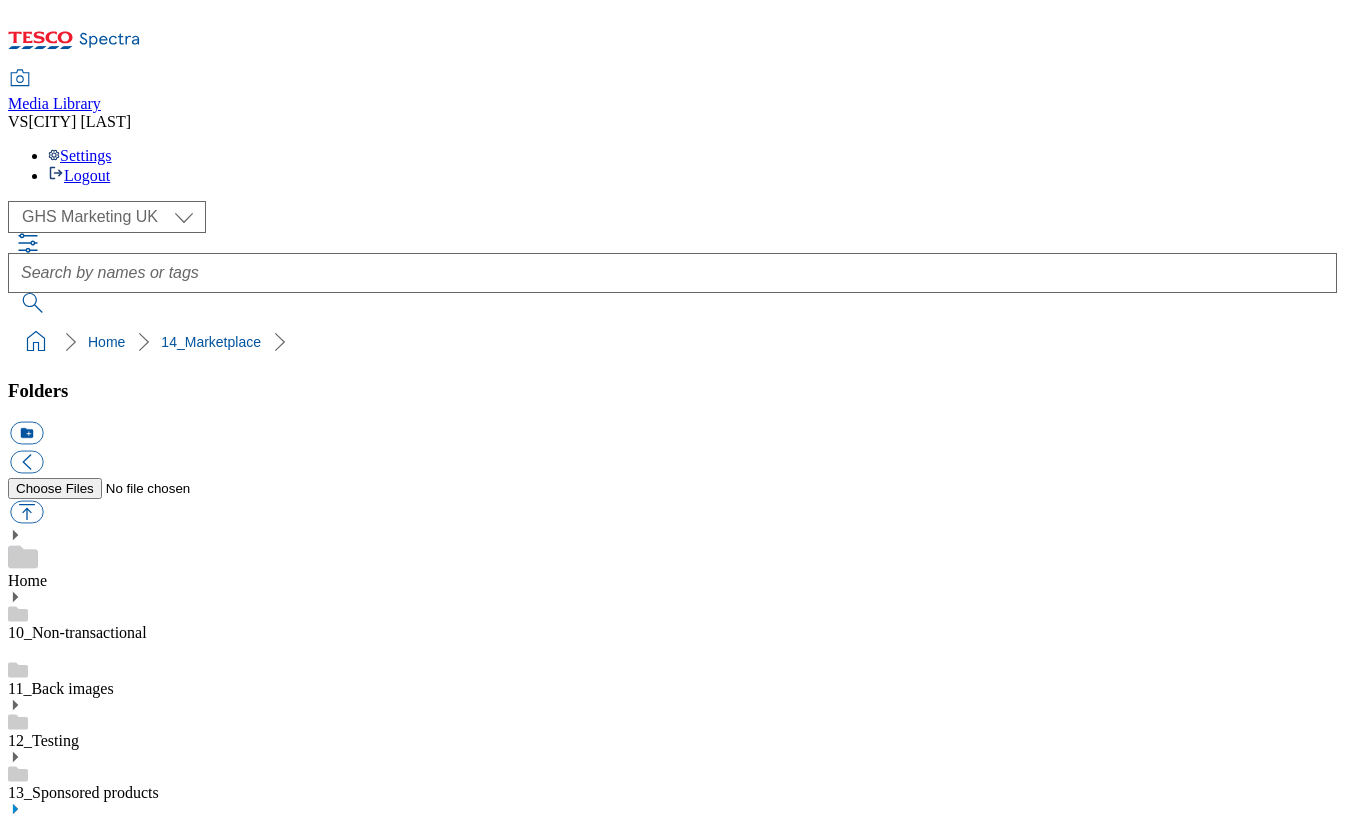 click 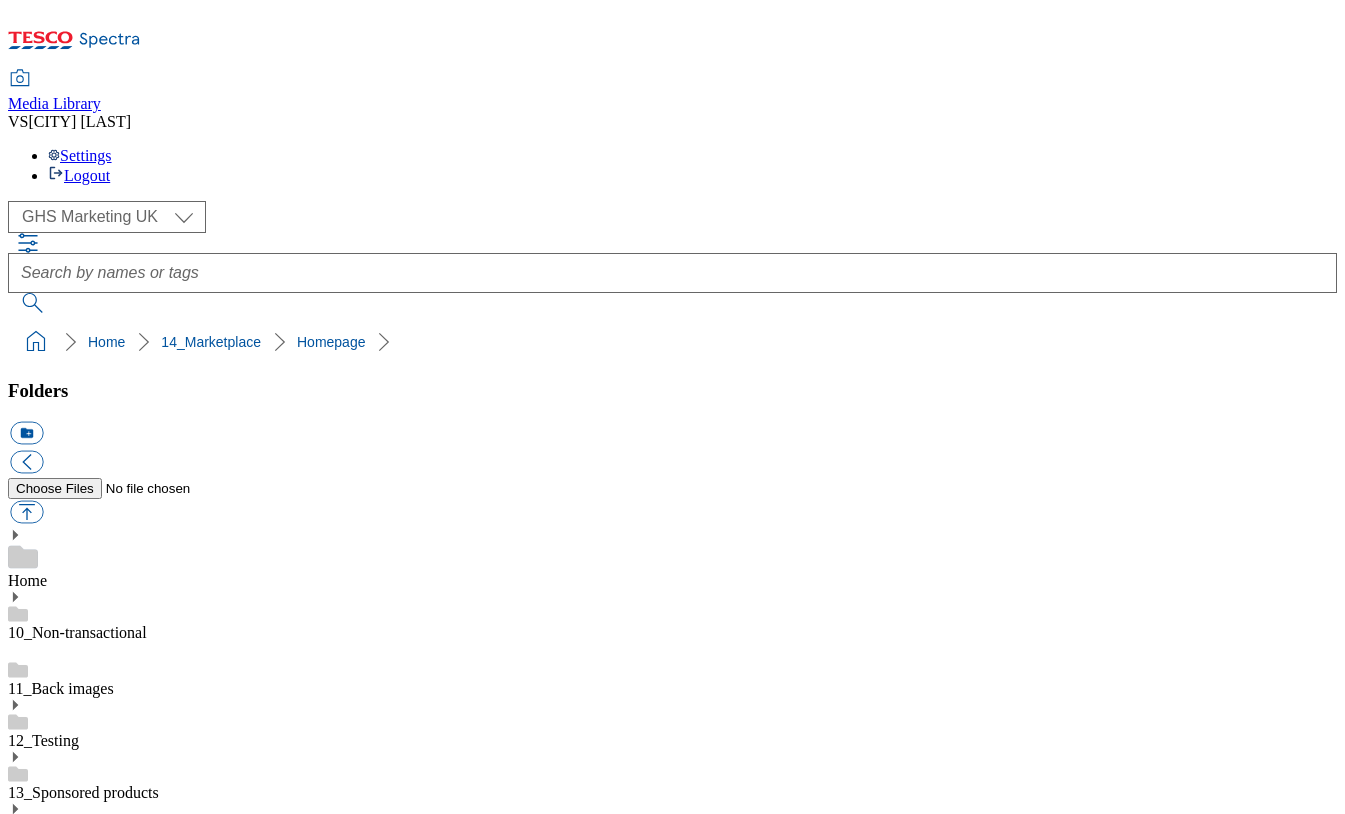 click 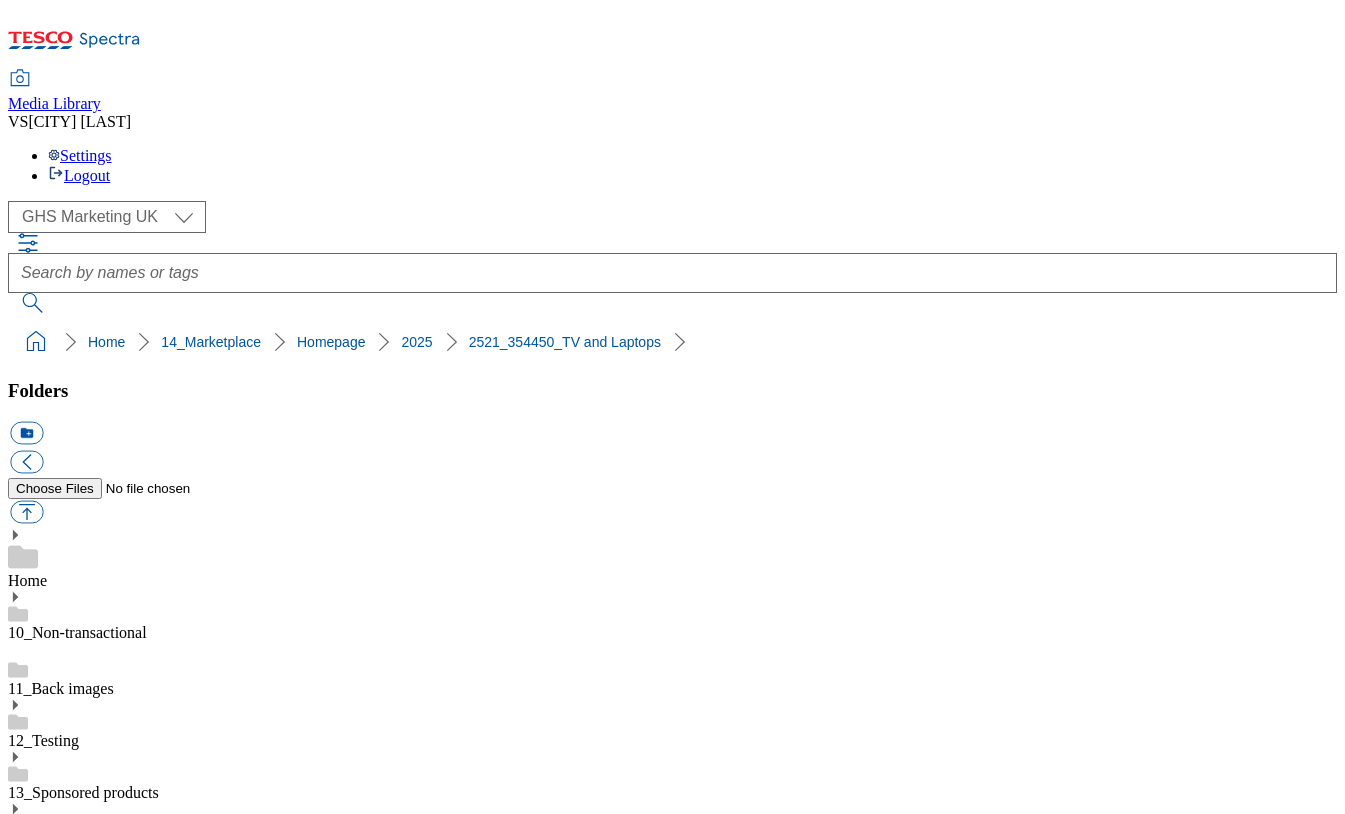 click 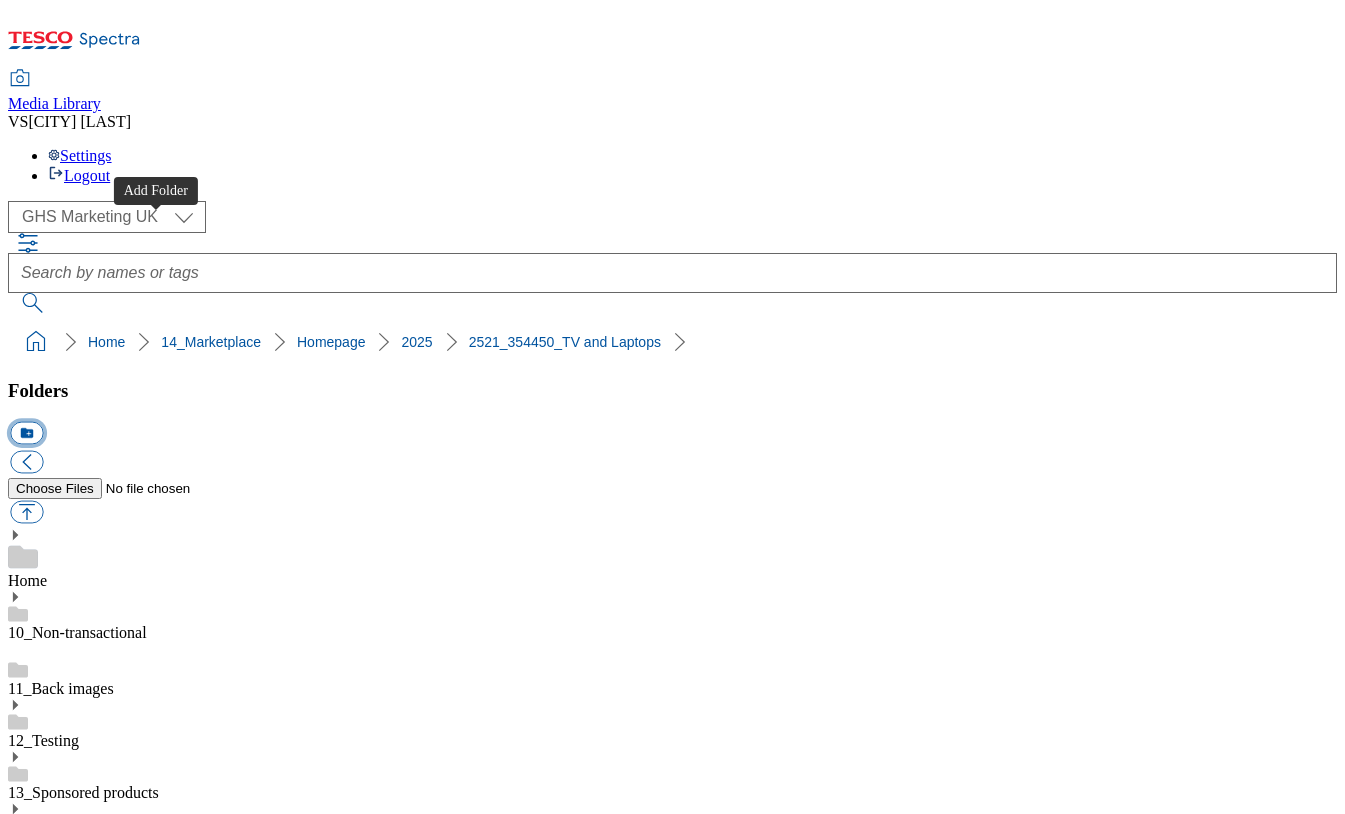 click on "icon_new_folder" at bounding box center (26, 433) 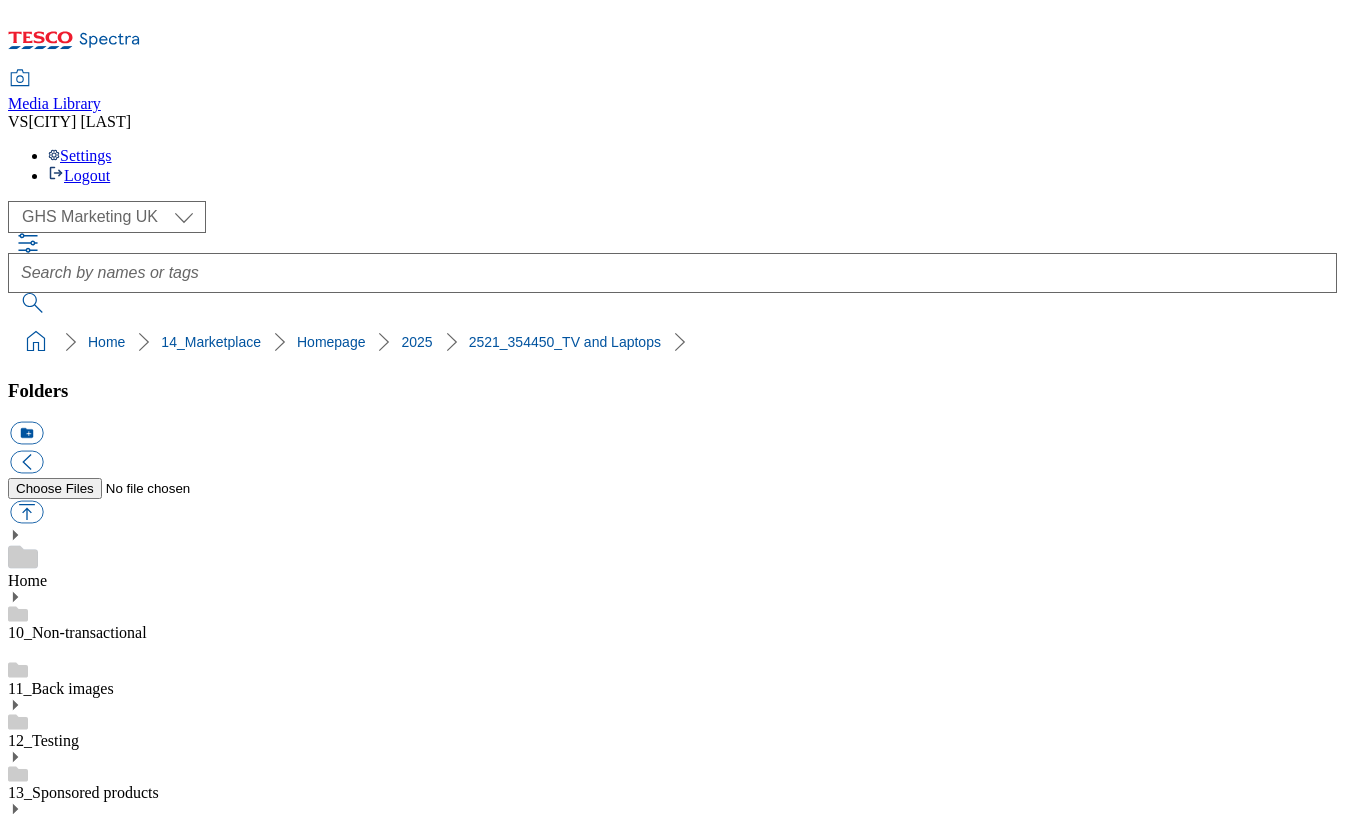 click at bounding box center [672, 2472] 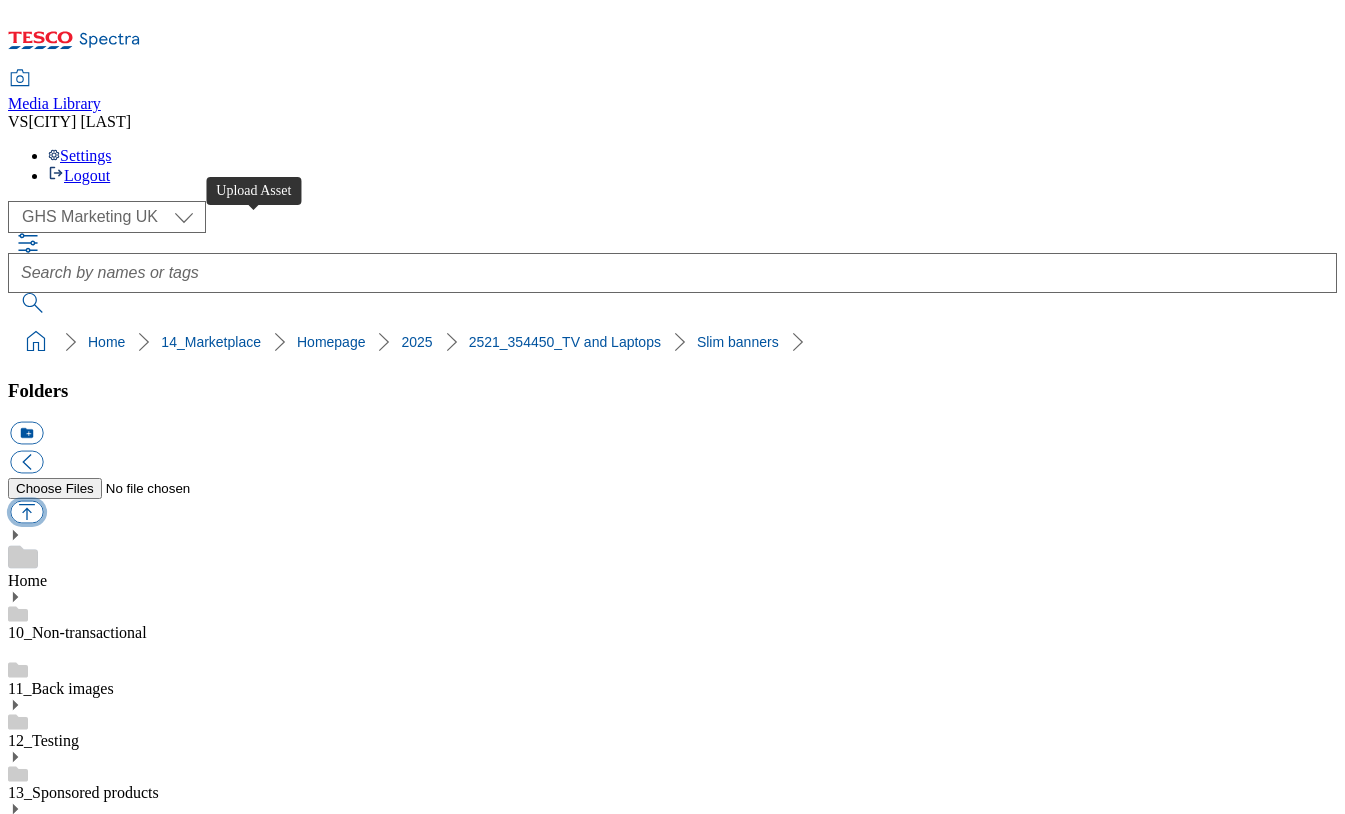 click at bounding box center (26, 512) 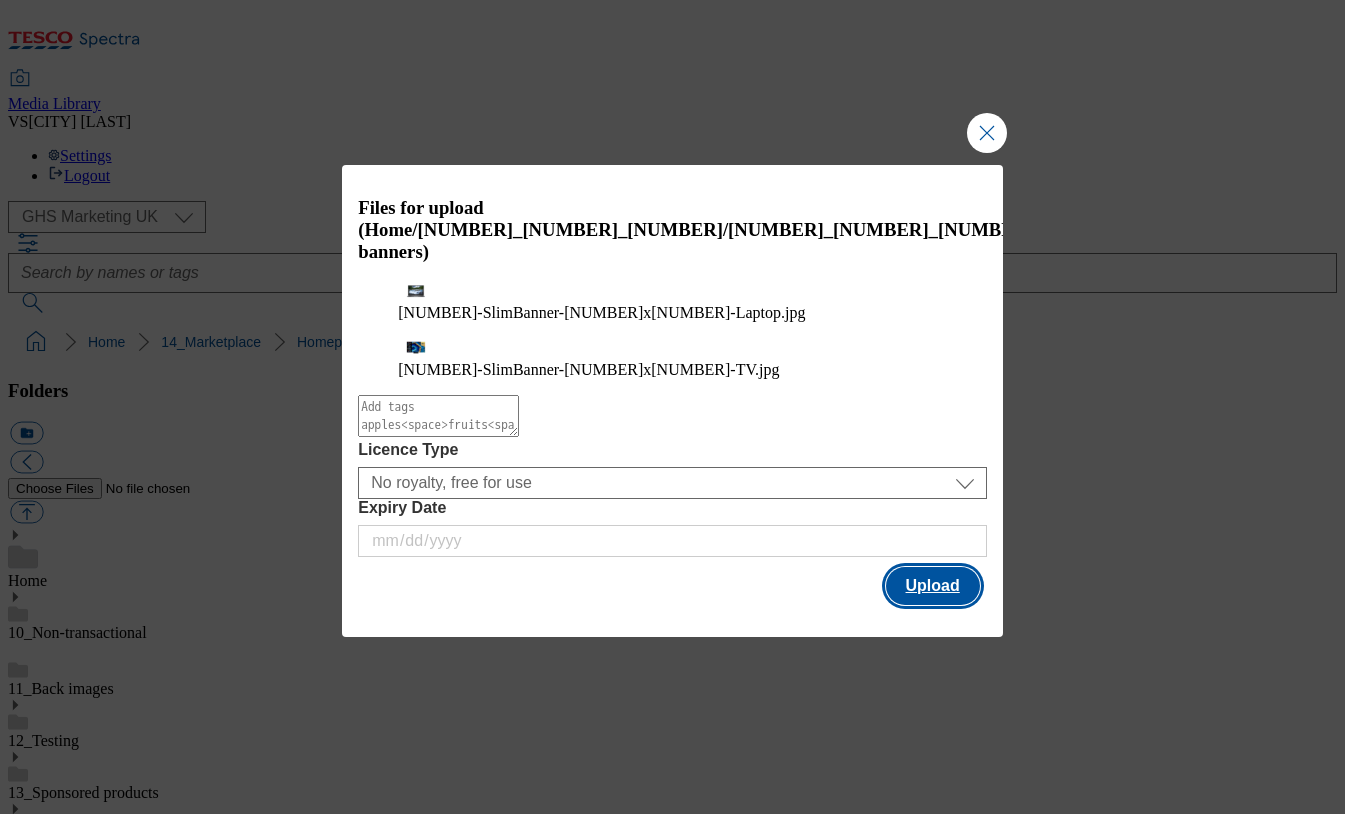click on "Upload" at bounding box center [933, 586] 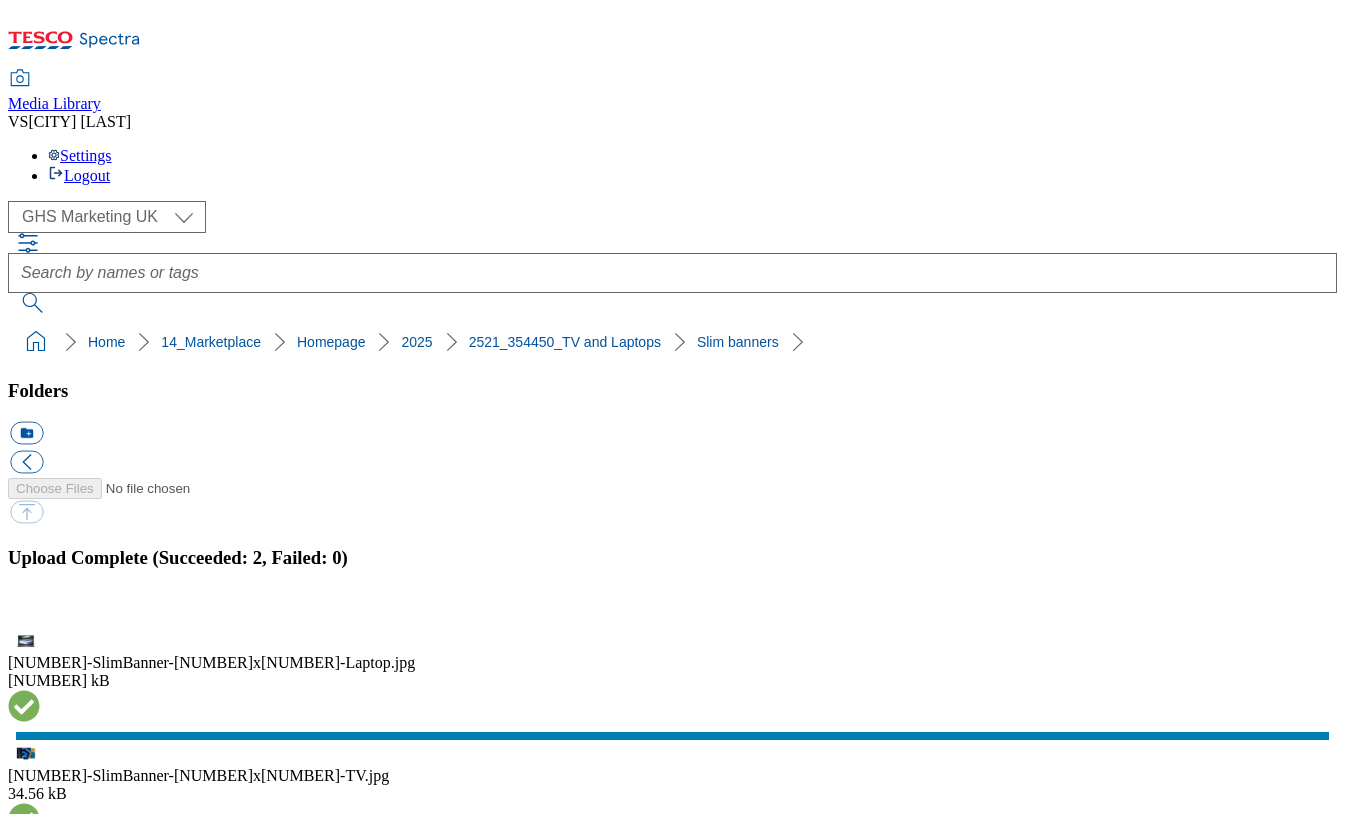 click on "2521_354450_TV and Laptops" at bounding box center (108, 2749) 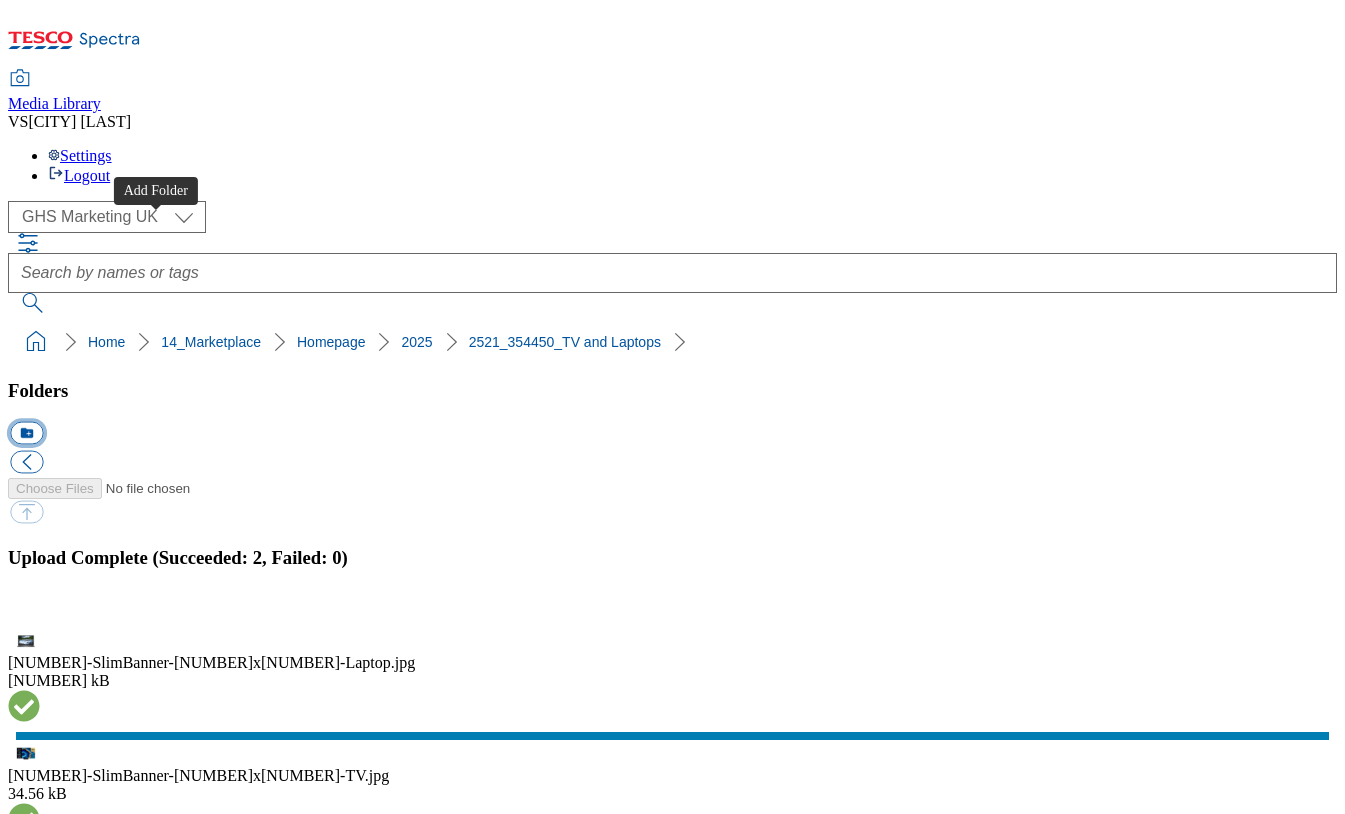 click on "icon_new_folder" at bounding box center (26, 433) 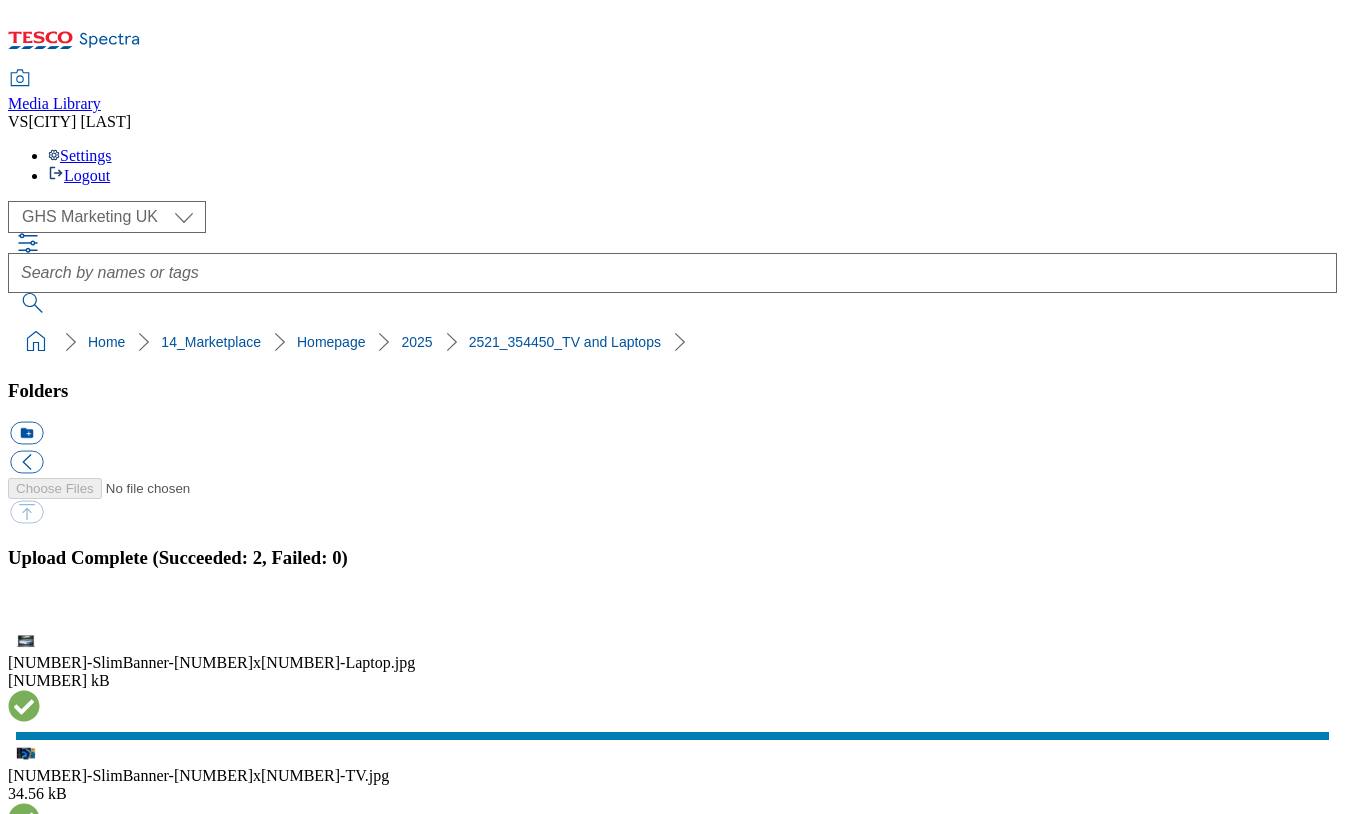 click at bounding box center (672, 2801) 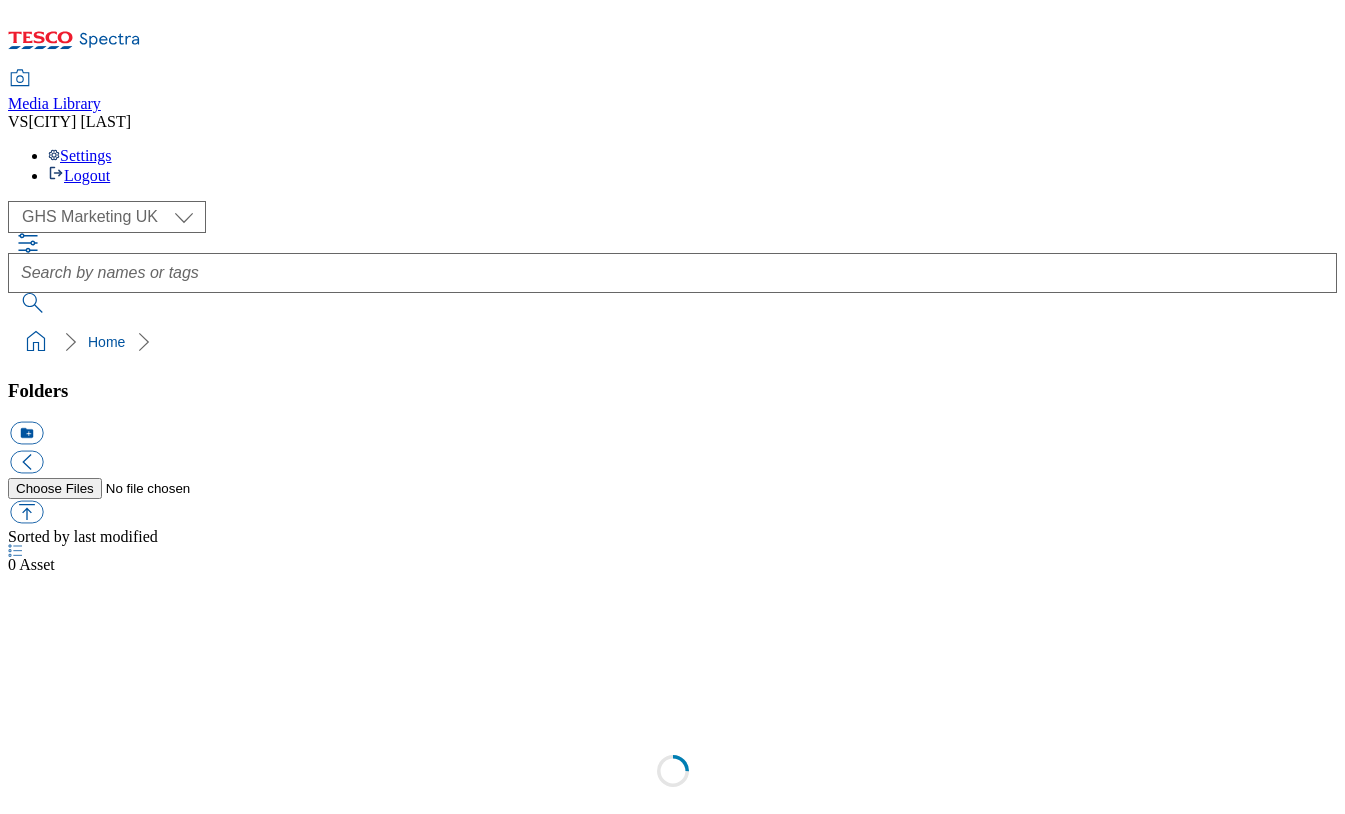 select on "flare-ghs-mktg" 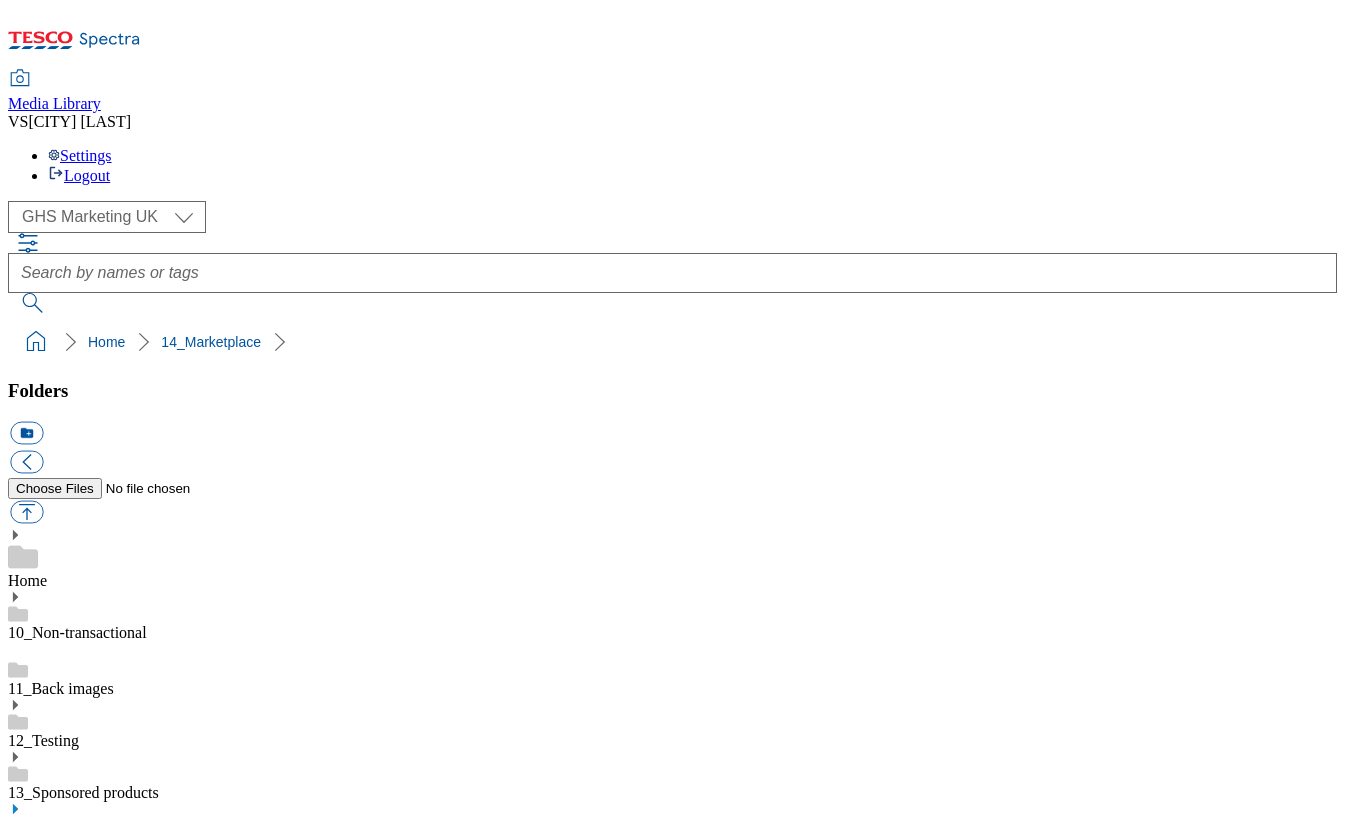 click 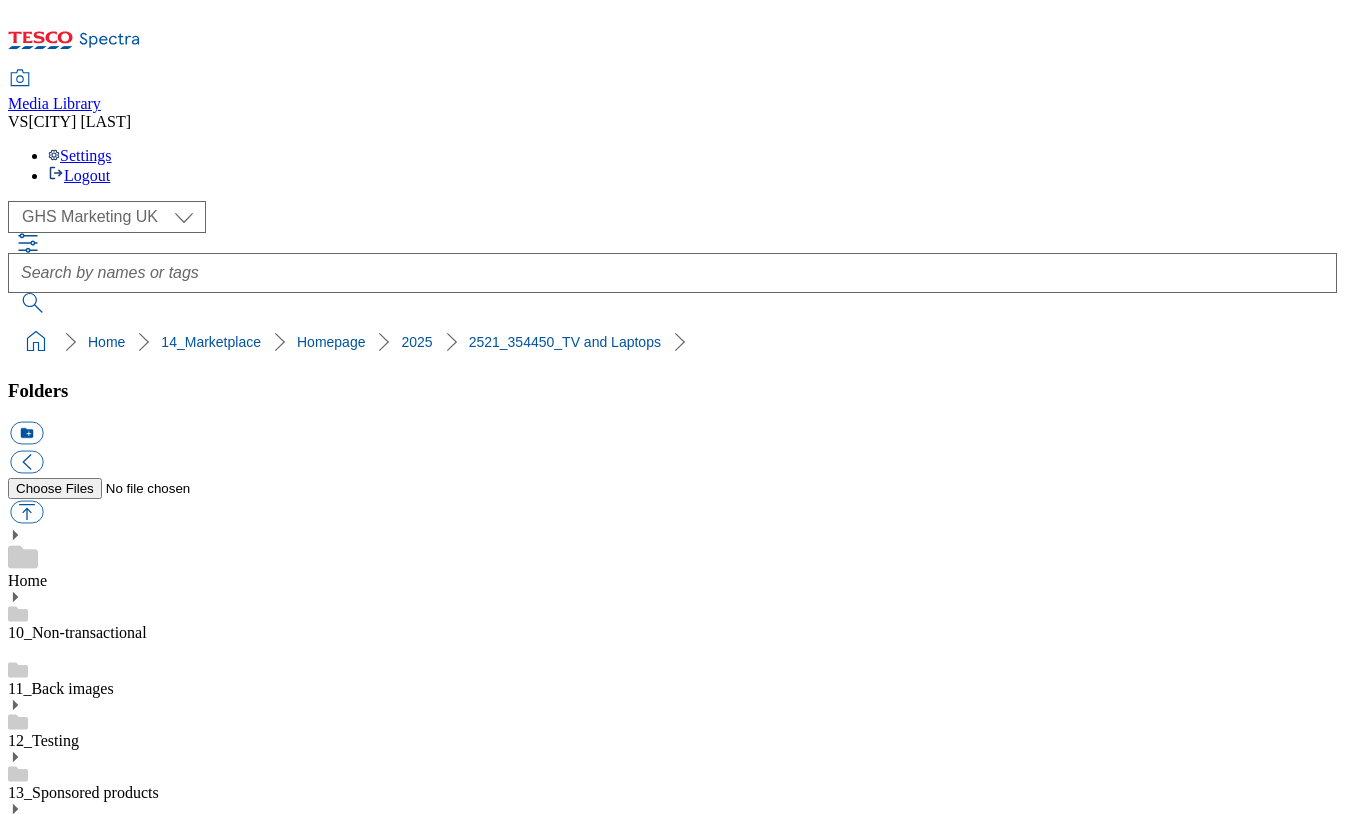 click on "2521_354450_TV and Laptops" at bounding box center (672, 2415) 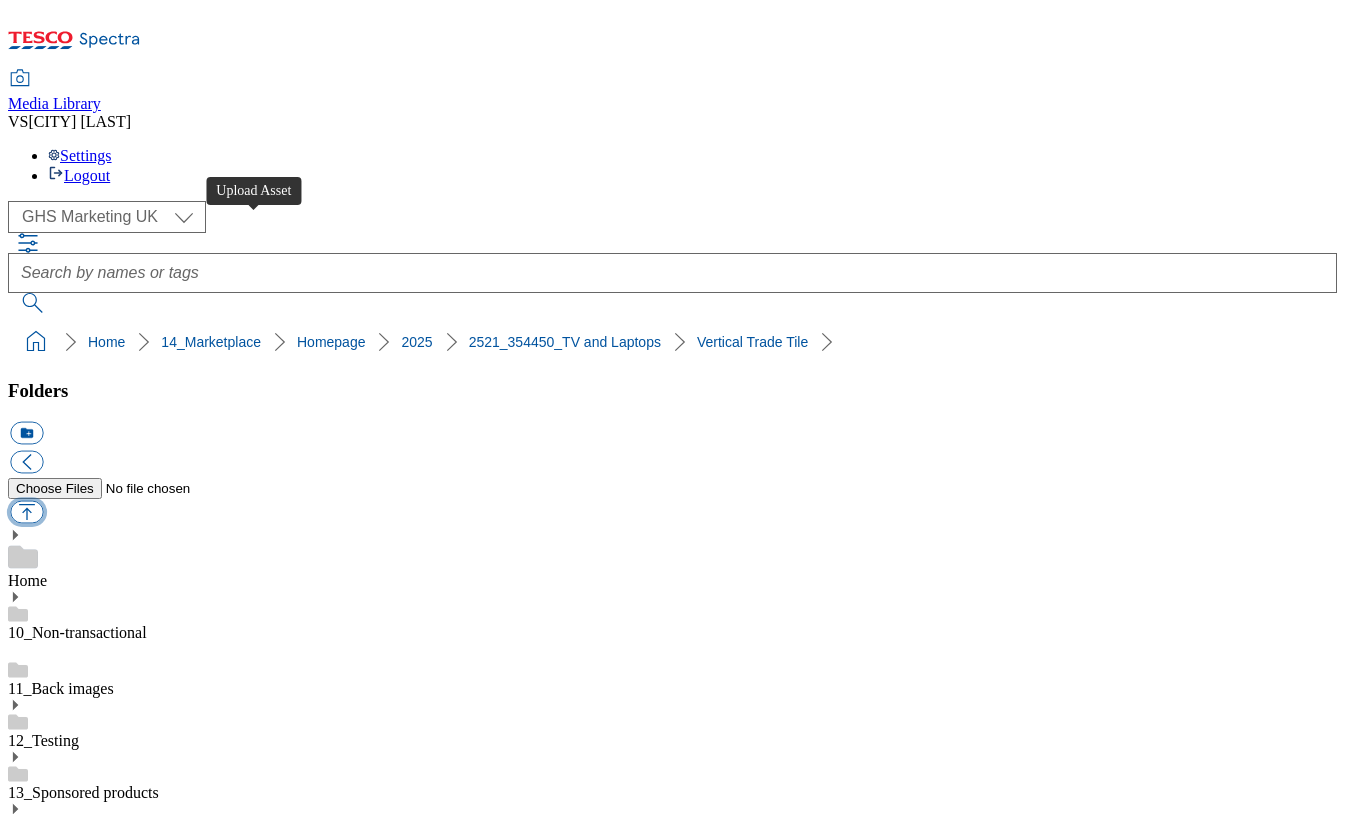 click at bounding box center (26, 512) 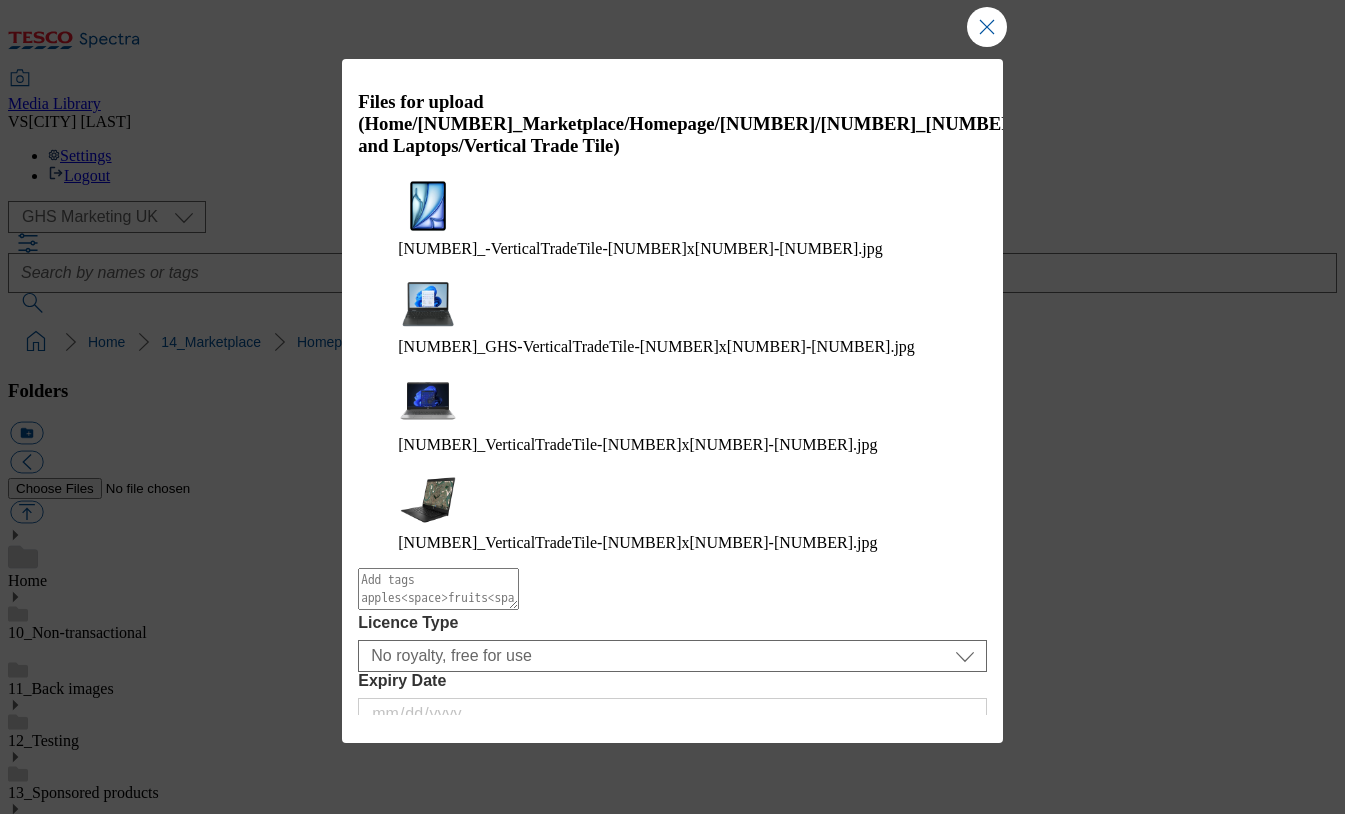 click on "Upload" at bounding box center (933, 759) 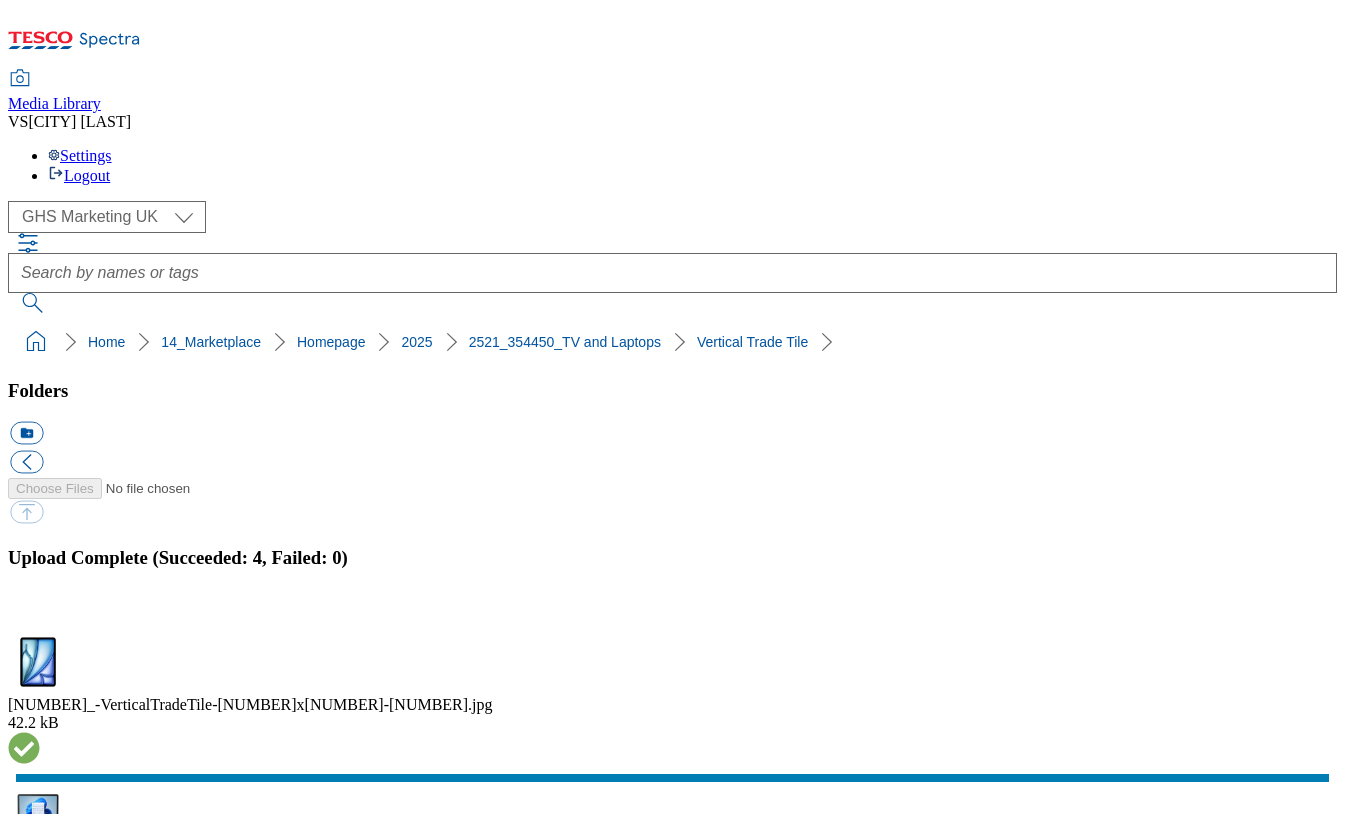 click on "2521_354450_TV and Laptops" at bounding box center [108, 3140] 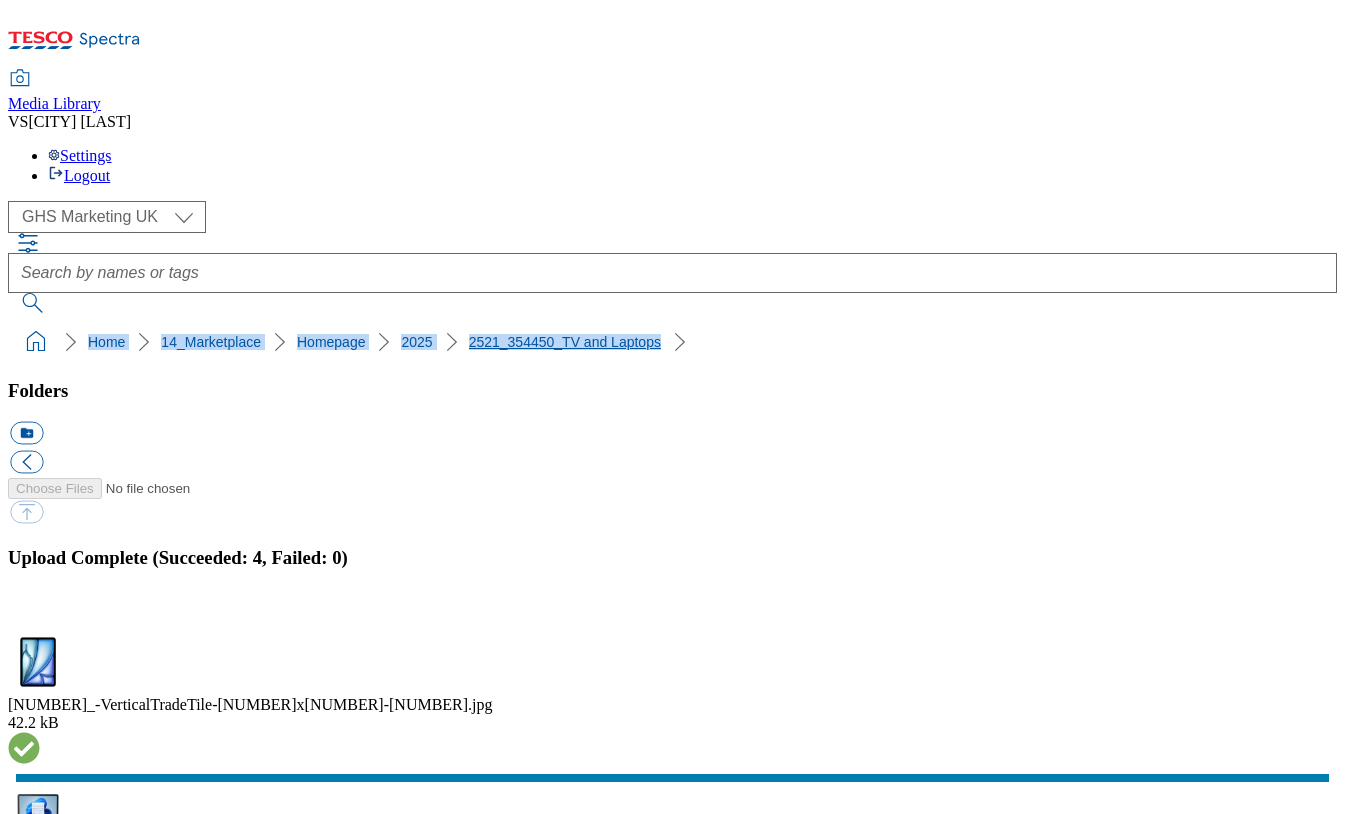 drag, startPoint x: 32, startPoint y: 184, endPoint x: 582, endPoint y: 184, distance: 550 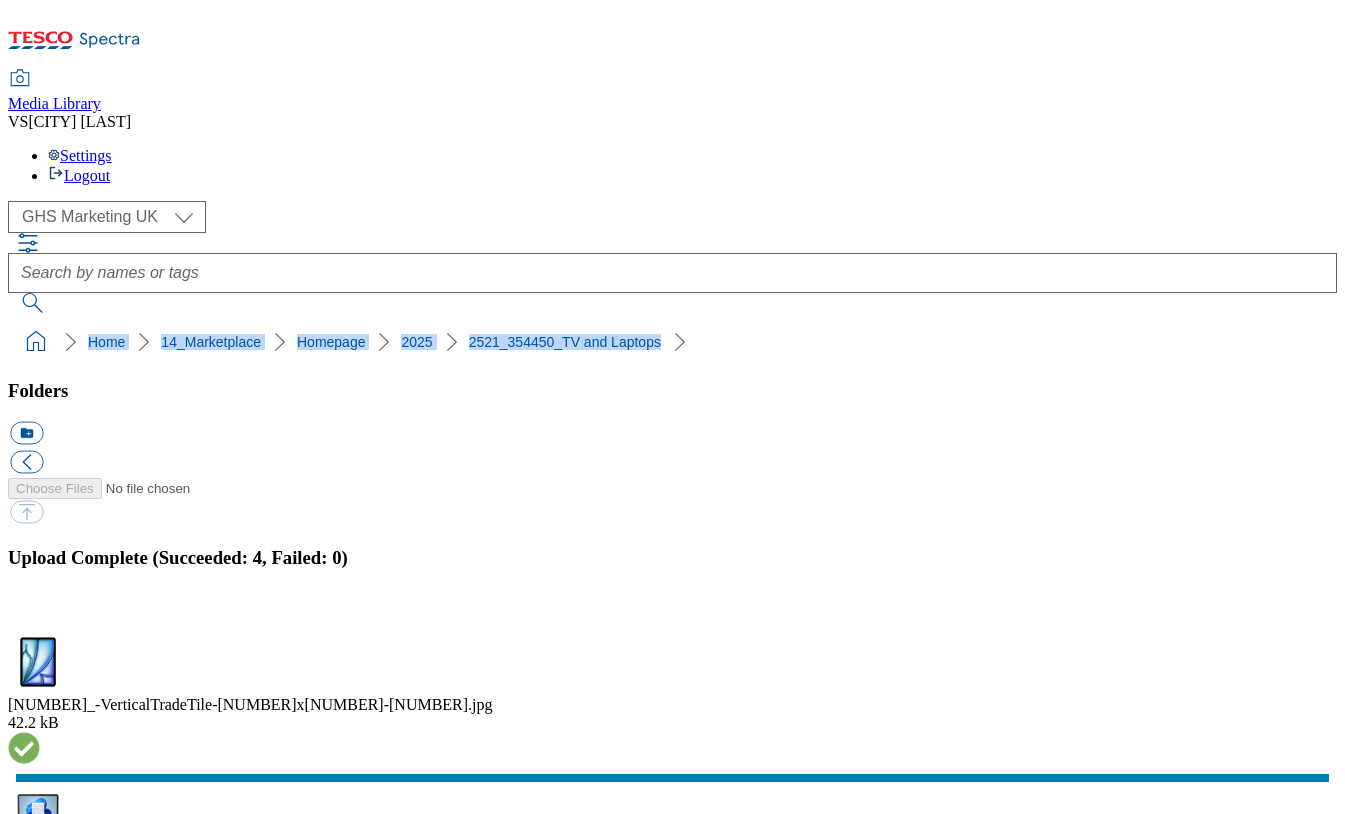 copy on "Home [NUMBER]_Marketplace Homepage [NUMBER] [NUMBER]_[NUMBER]_TV and Laptops" 